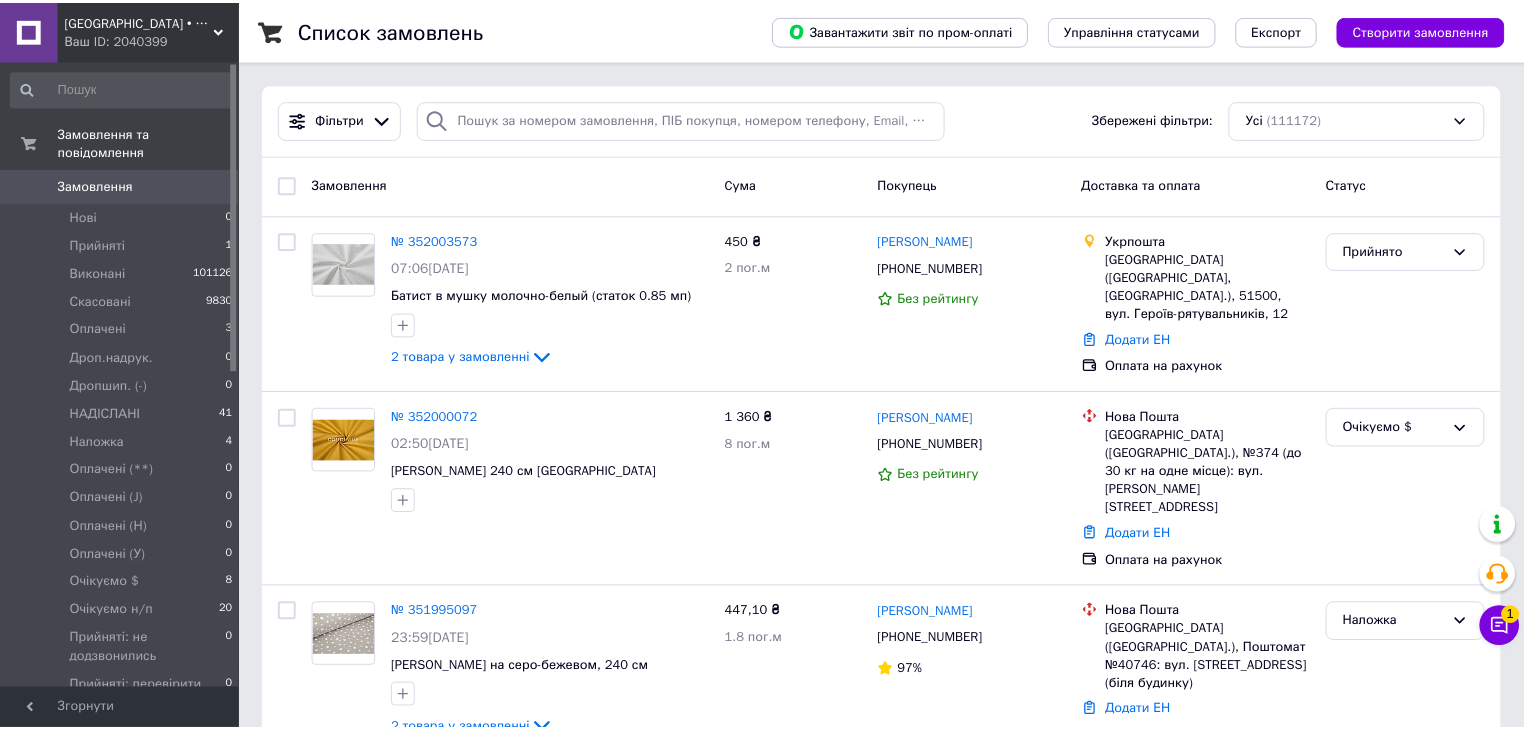 scroll, scrollTop: 0, scrollLeft: 0, axis: both 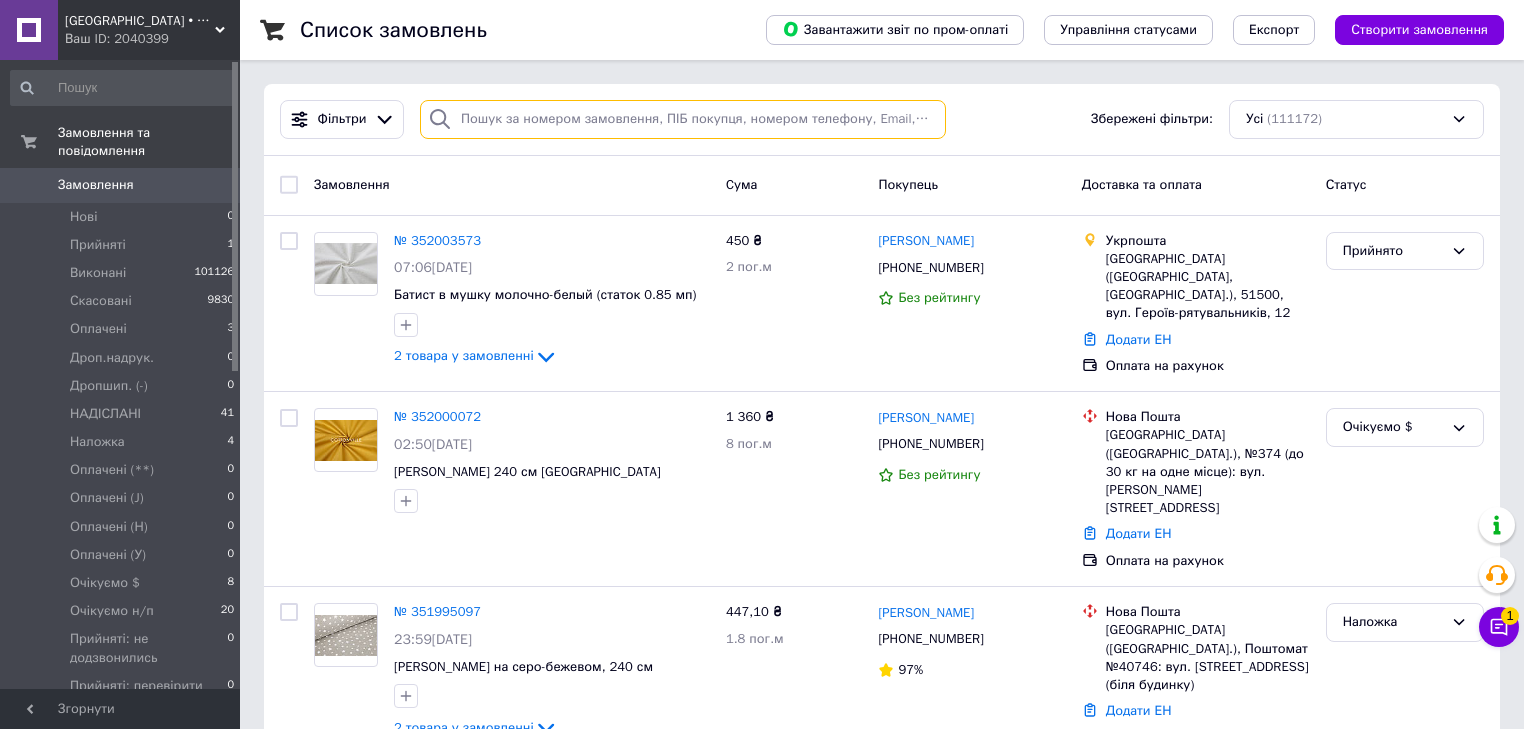 click at bounding box center (683, 119) 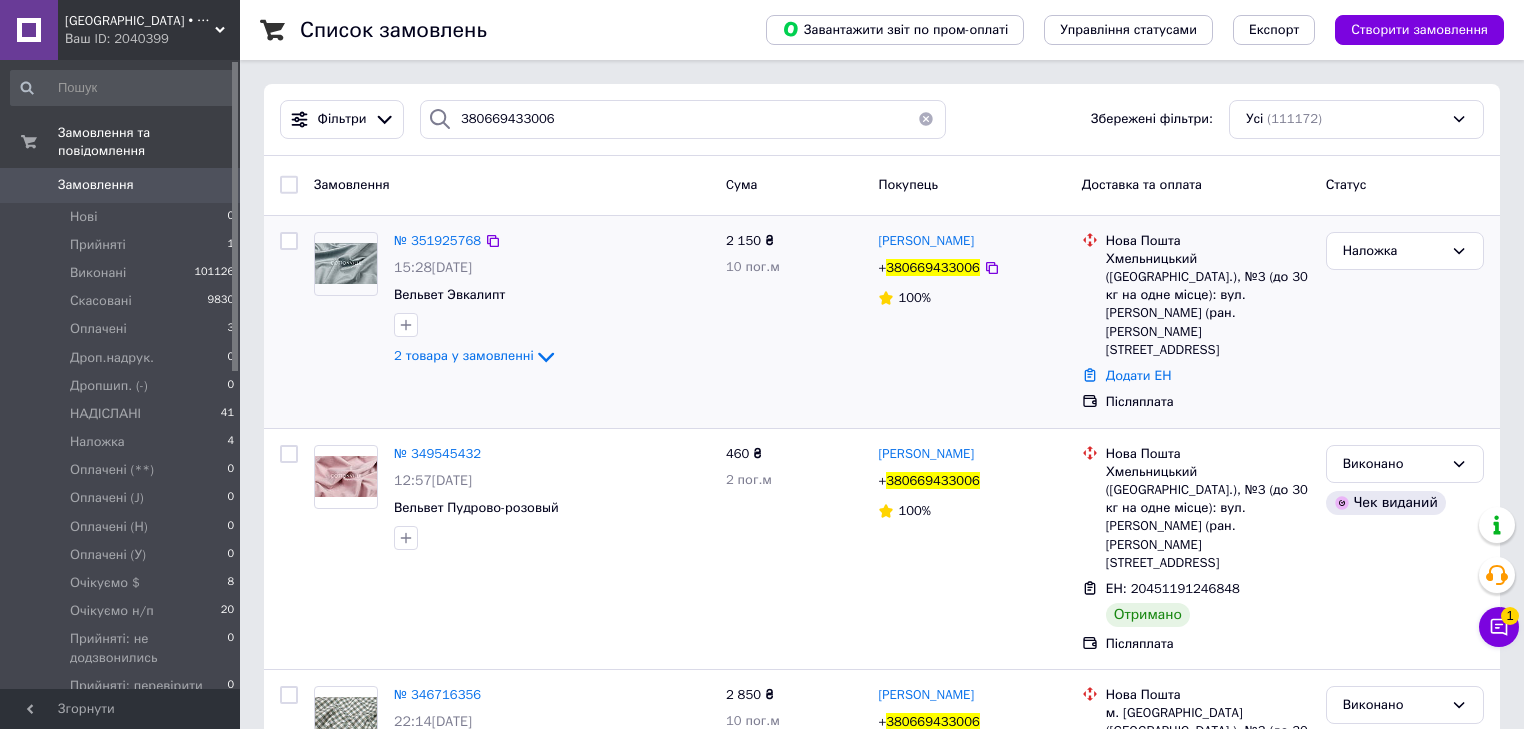 click at bounding box center [346, 300] 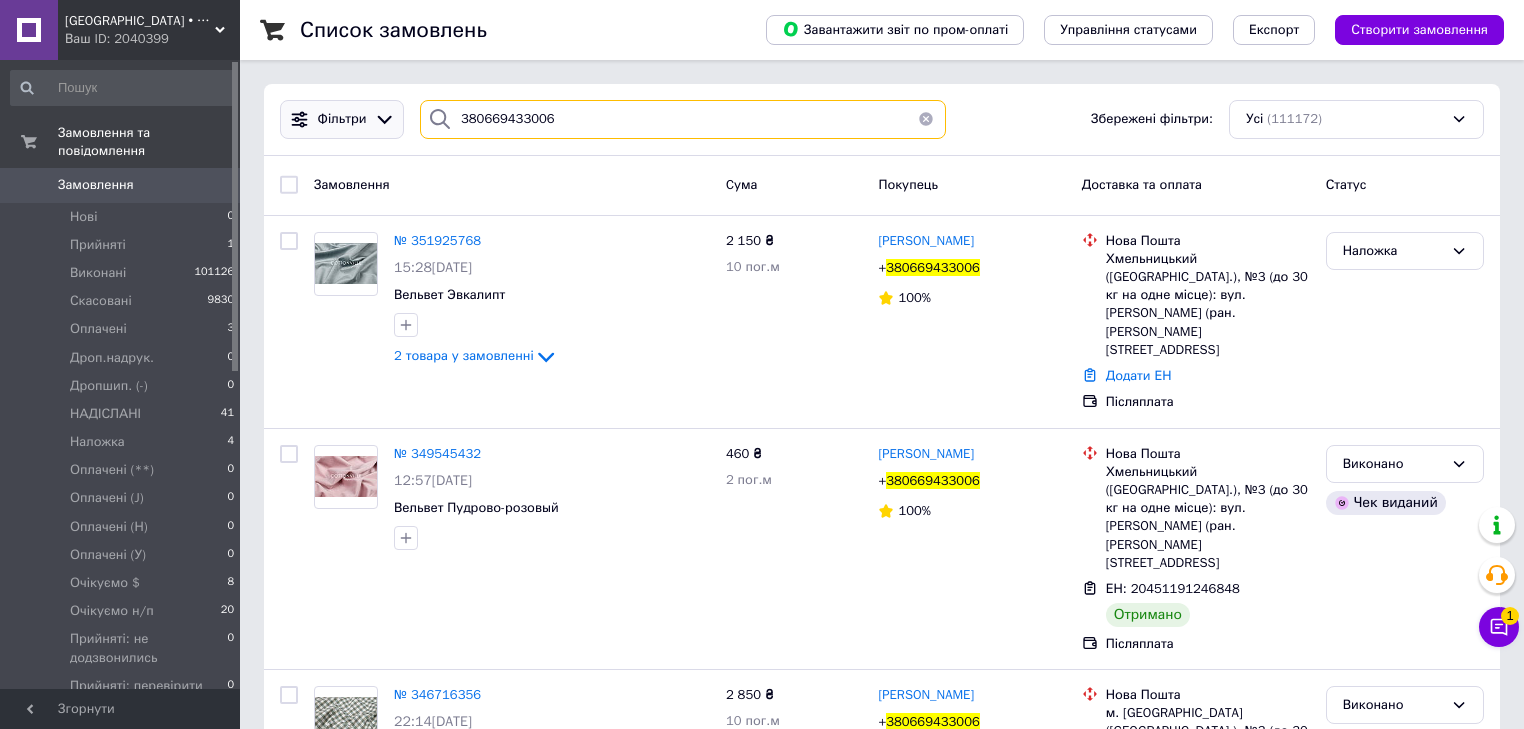 drag, startPoint x: 590, startPoint y: 113, endPoint x: 361, endPoint y: 132, distance: 229.78687 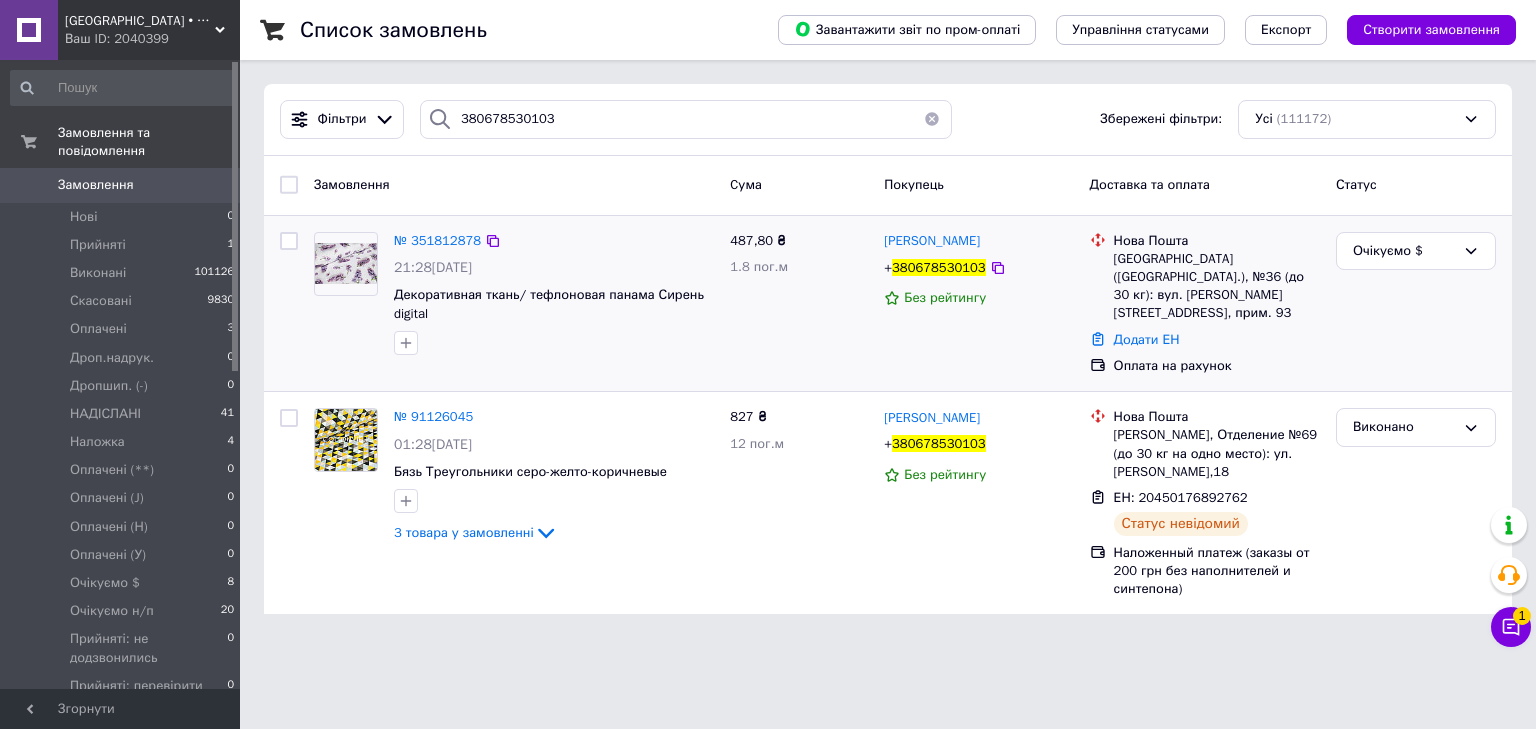 drag, startPoint x: 365, startPoint y: 322, endPoint x: 414, endPoint y: 276, distance: 67.20863 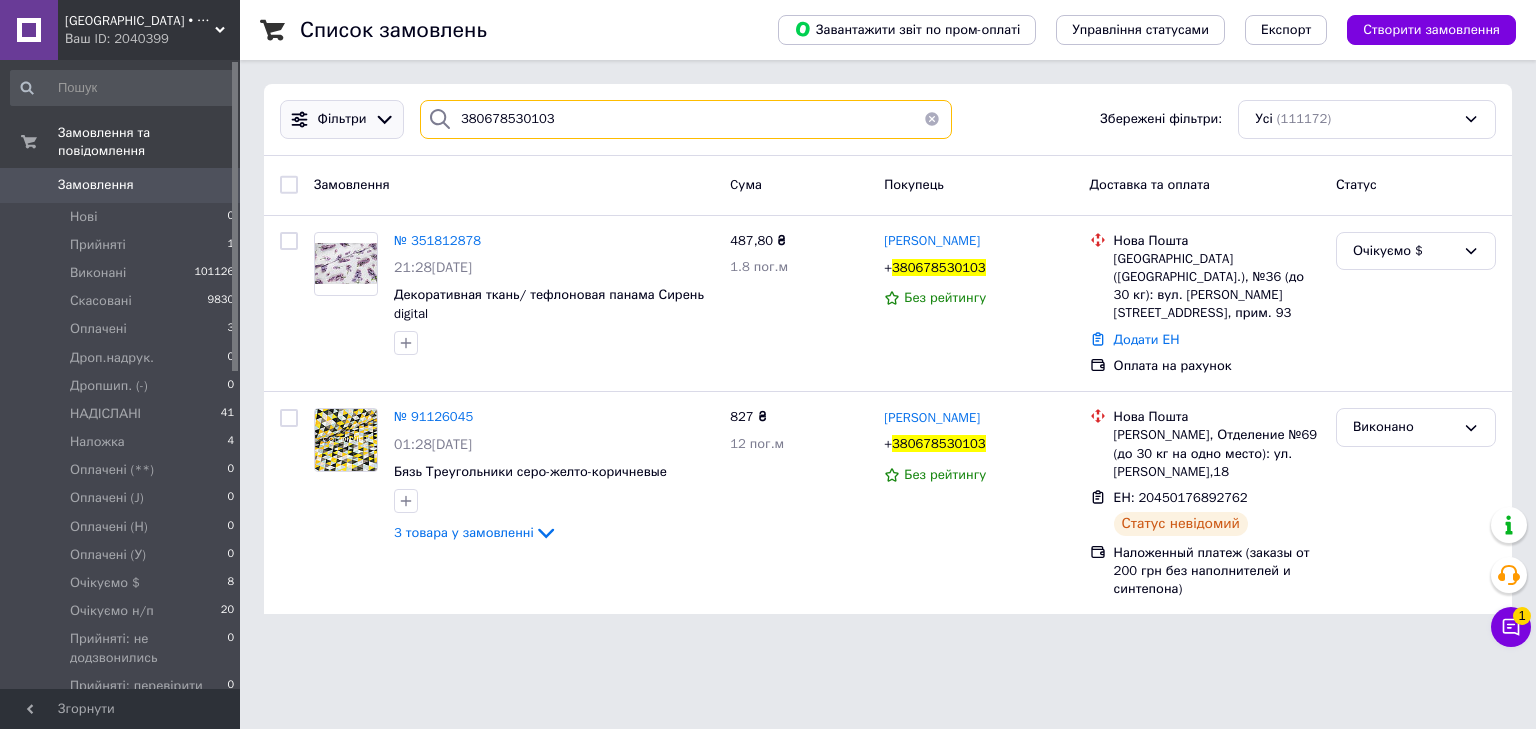 drag, startPoint x: 594, startPoint y: 123, endPoint x: 377, endPoint y: 134, distance: 217.27863 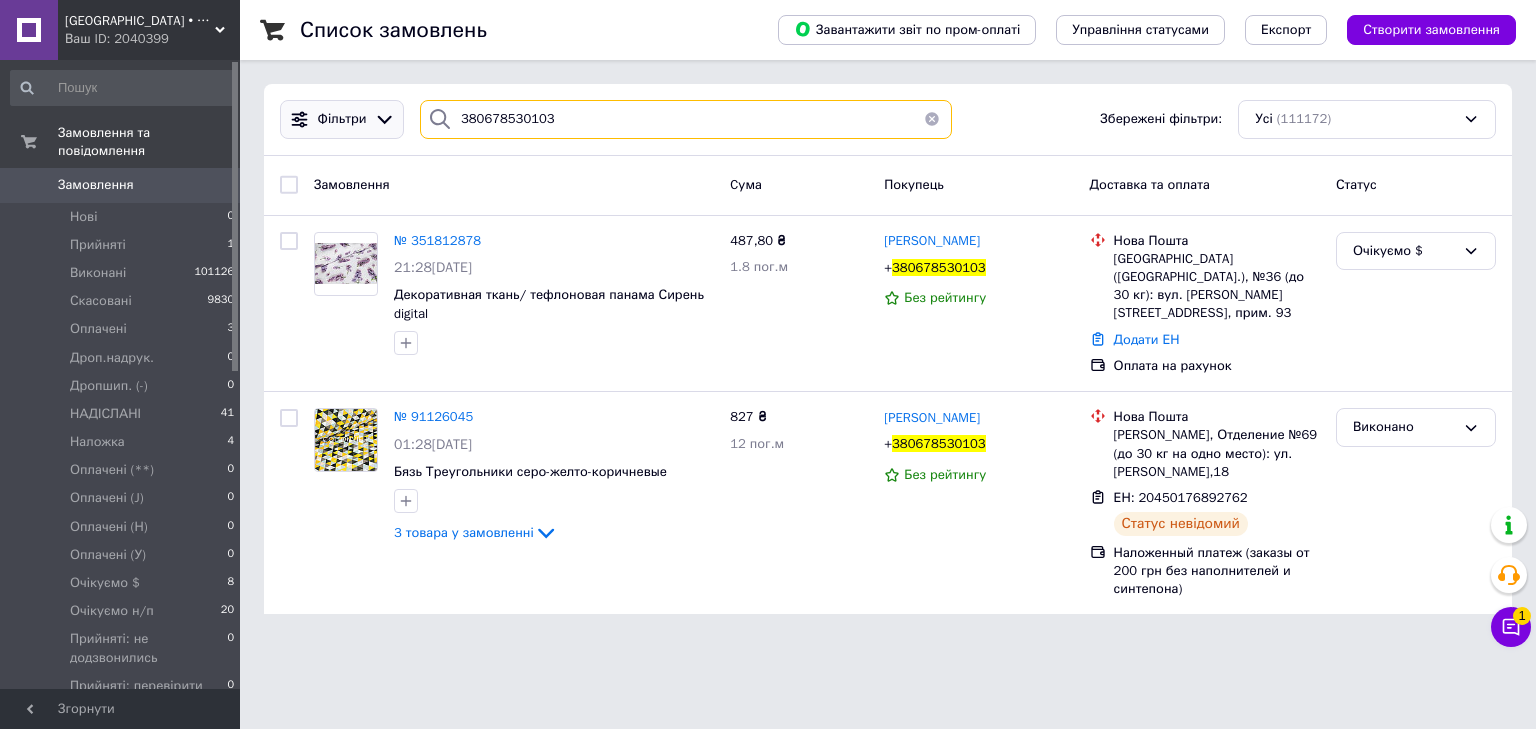 click on "Фільтри 380678530103 Збережені фільтри: Усі (111172)" at bounding box center [888, 119] 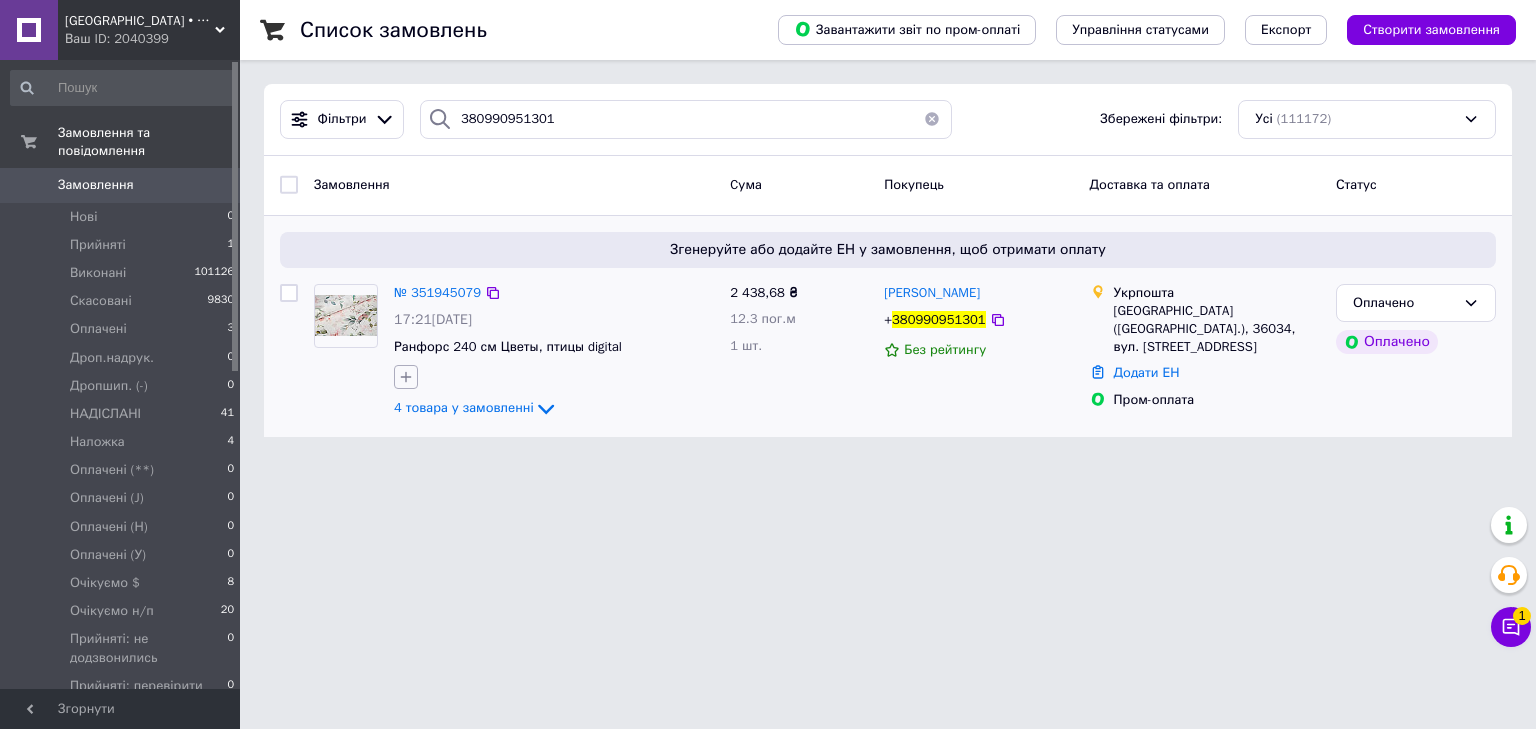 drag, startPoint x: 355, startPoint y: 434, endPoint x: 404, endPoint y: 368, distance: 82.20097 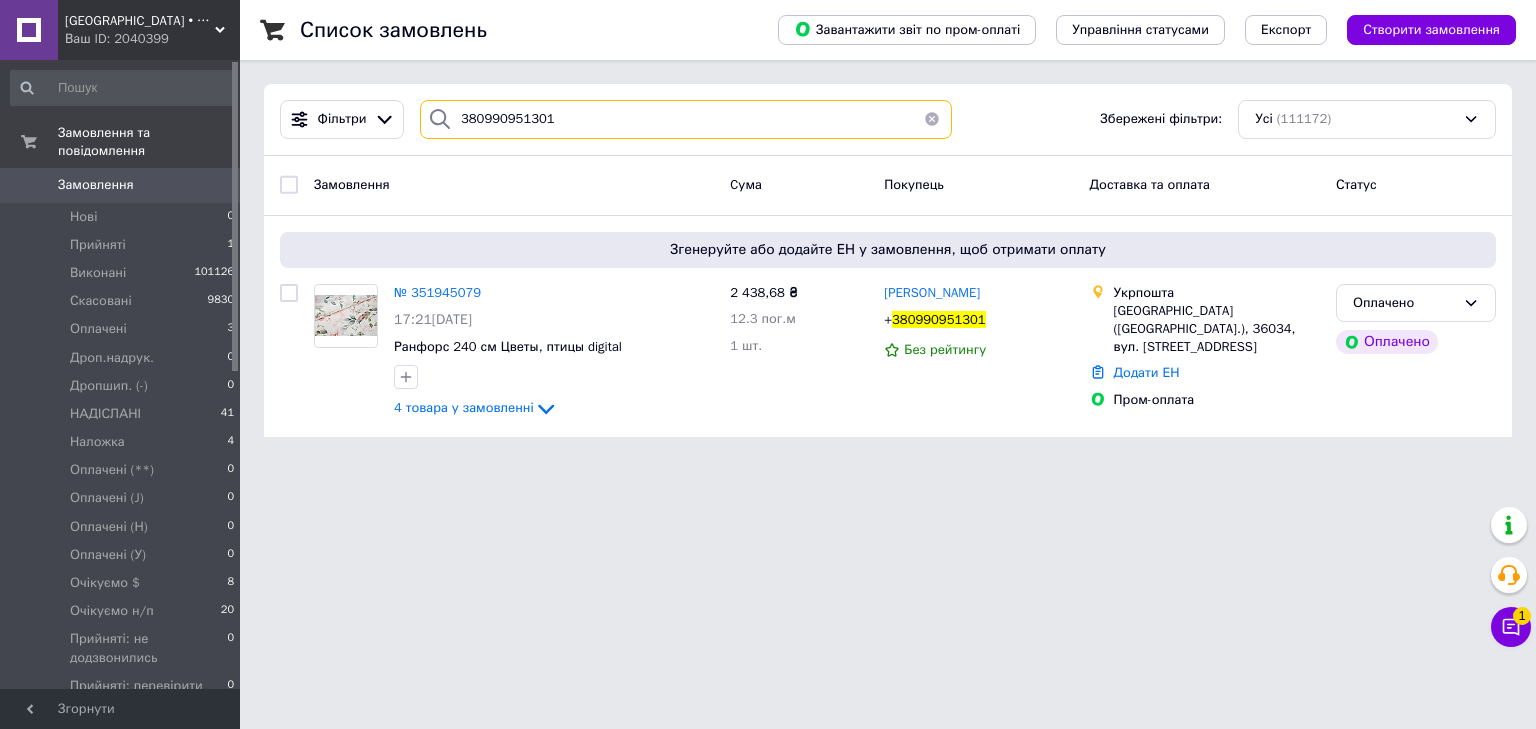 drag, startPoint x: 604, startPoint y: 122, endPoint x: 297, endPoint y: 144, distance: 307.78726 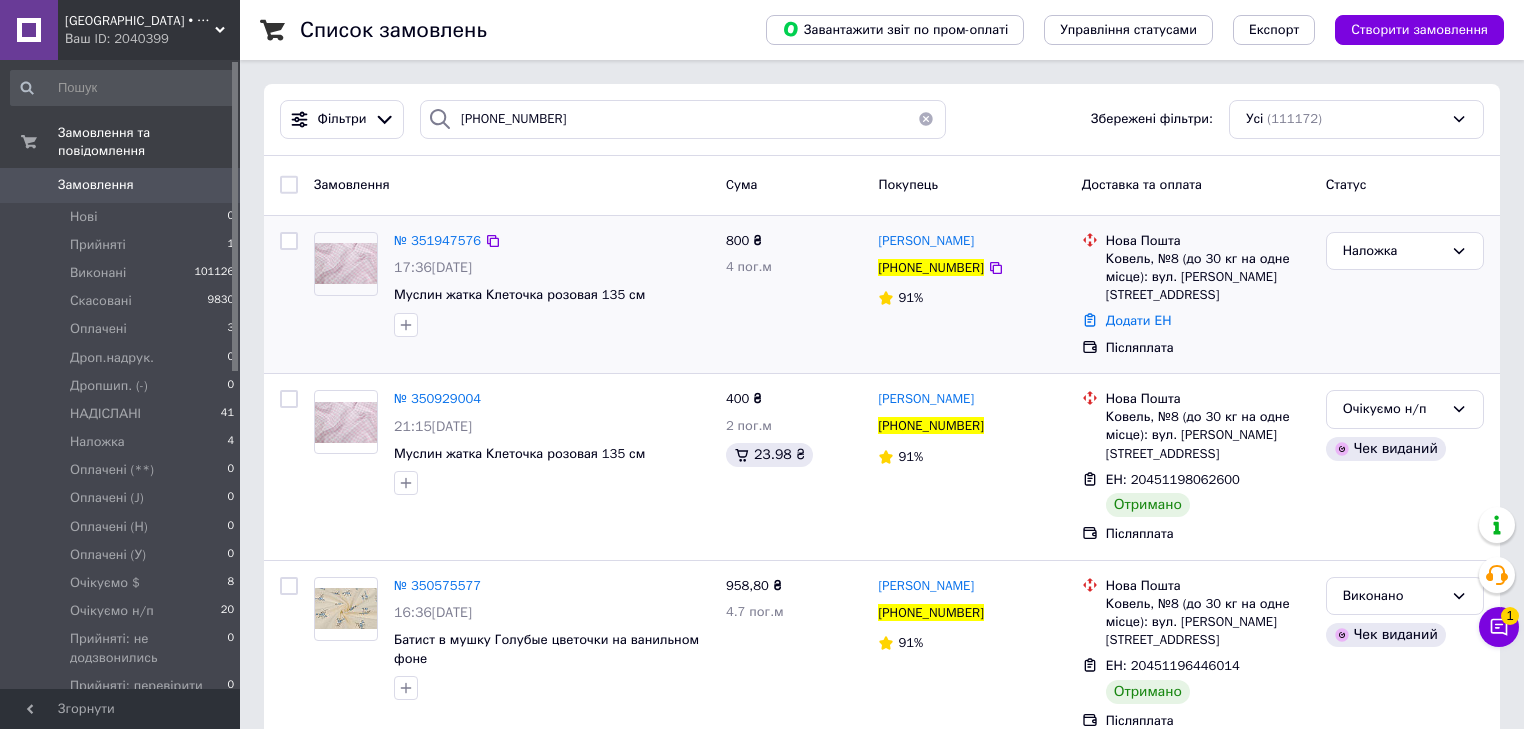 click at bounding box center [346, 284] 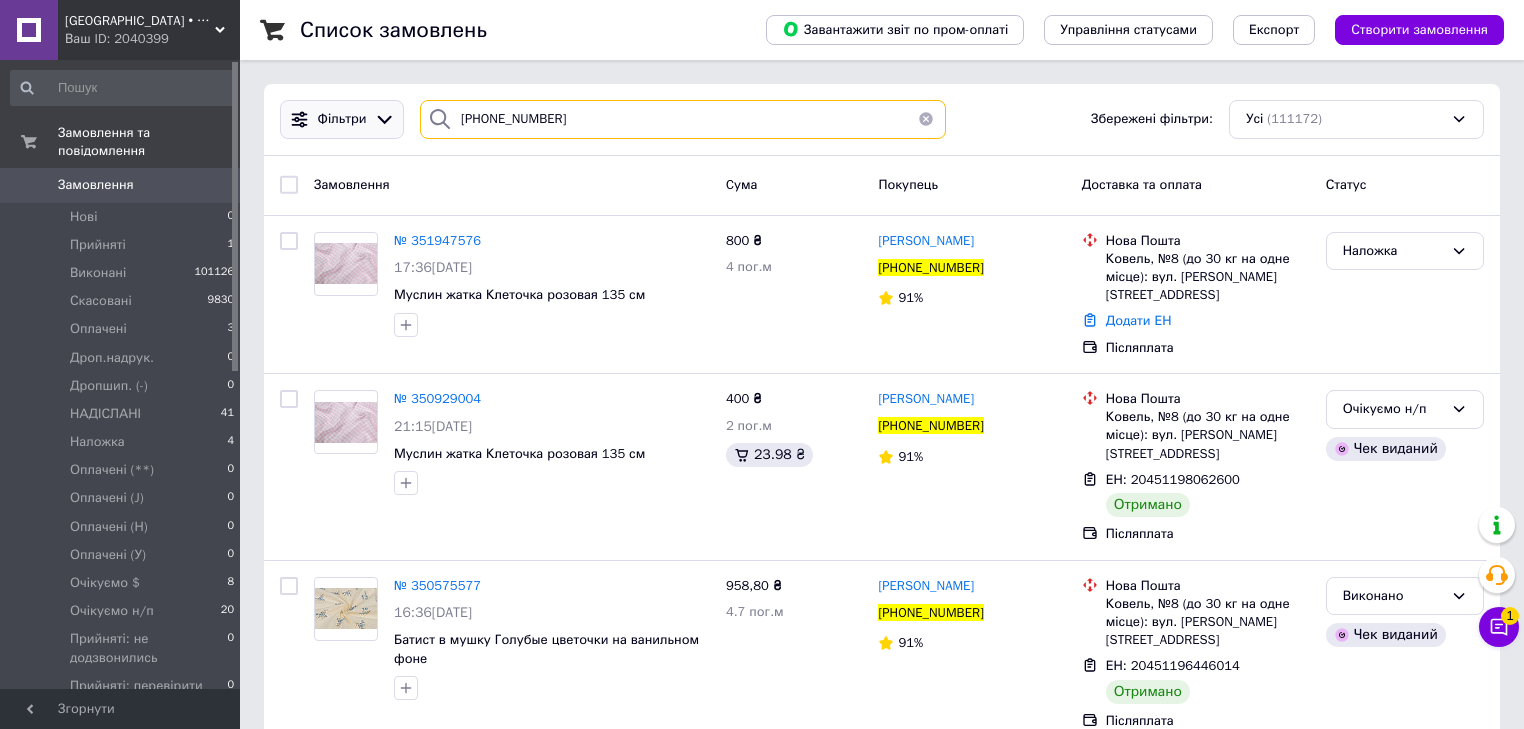 drag, startPoint x: 539, startPoint y: 112, endPoint x: 353, endPoint y: 137, distance: 187.67259 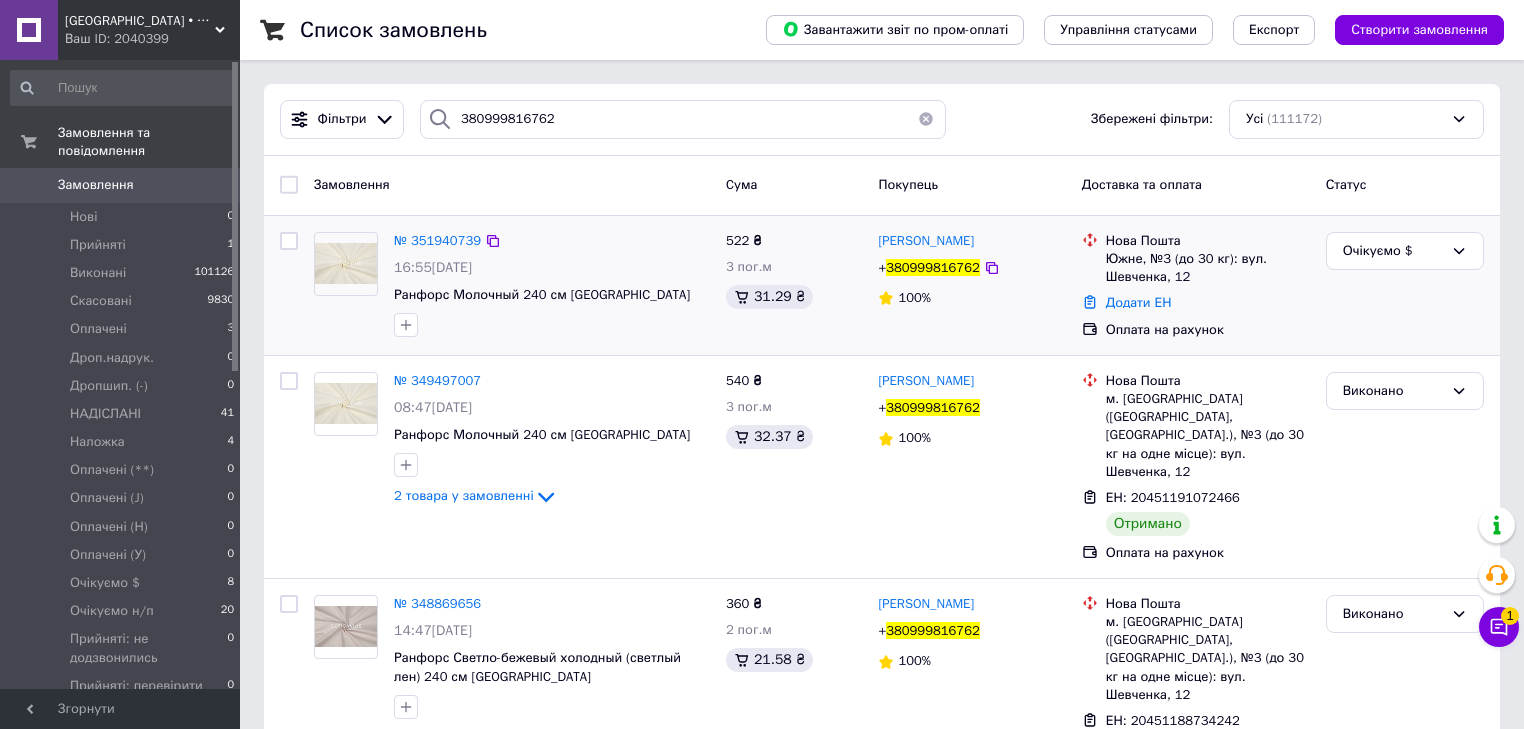 click at bounding box center [346, 284] 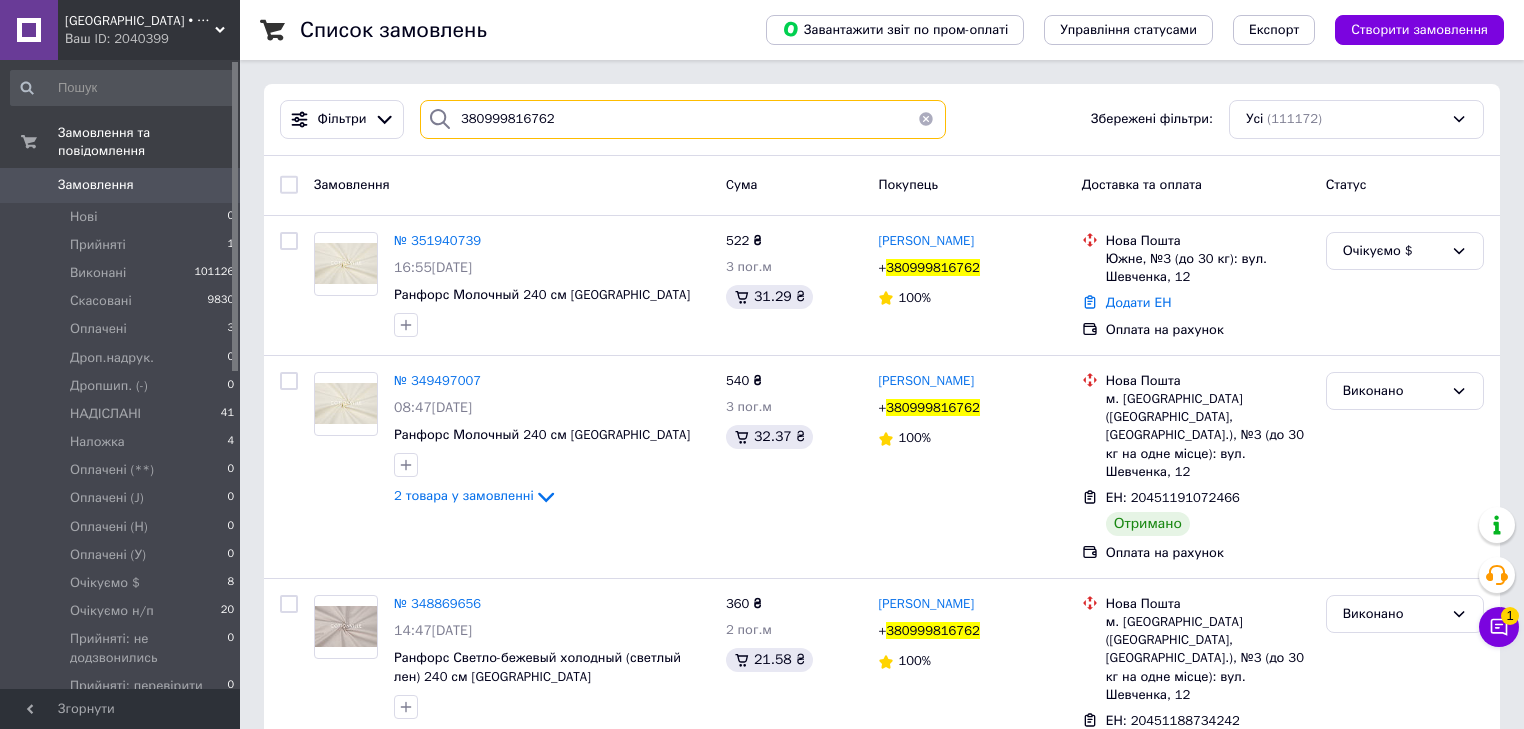 drag, startPoint x: 524, startPoint y: 107, endPoint x: 407, endPoint y: 120, distance: 117.72001 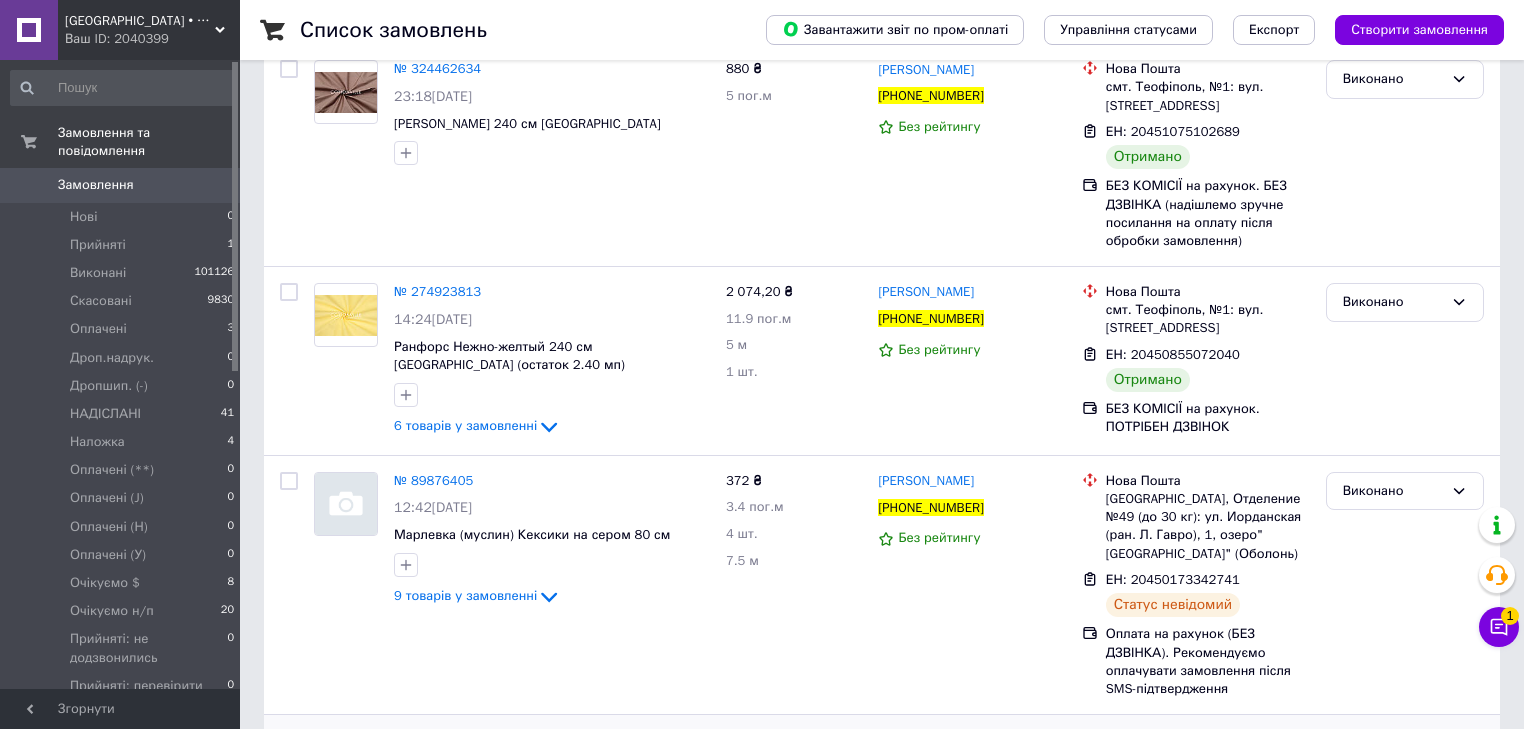 scroll, scrollTop: 560, scrollLeft: 0, axis: vertical 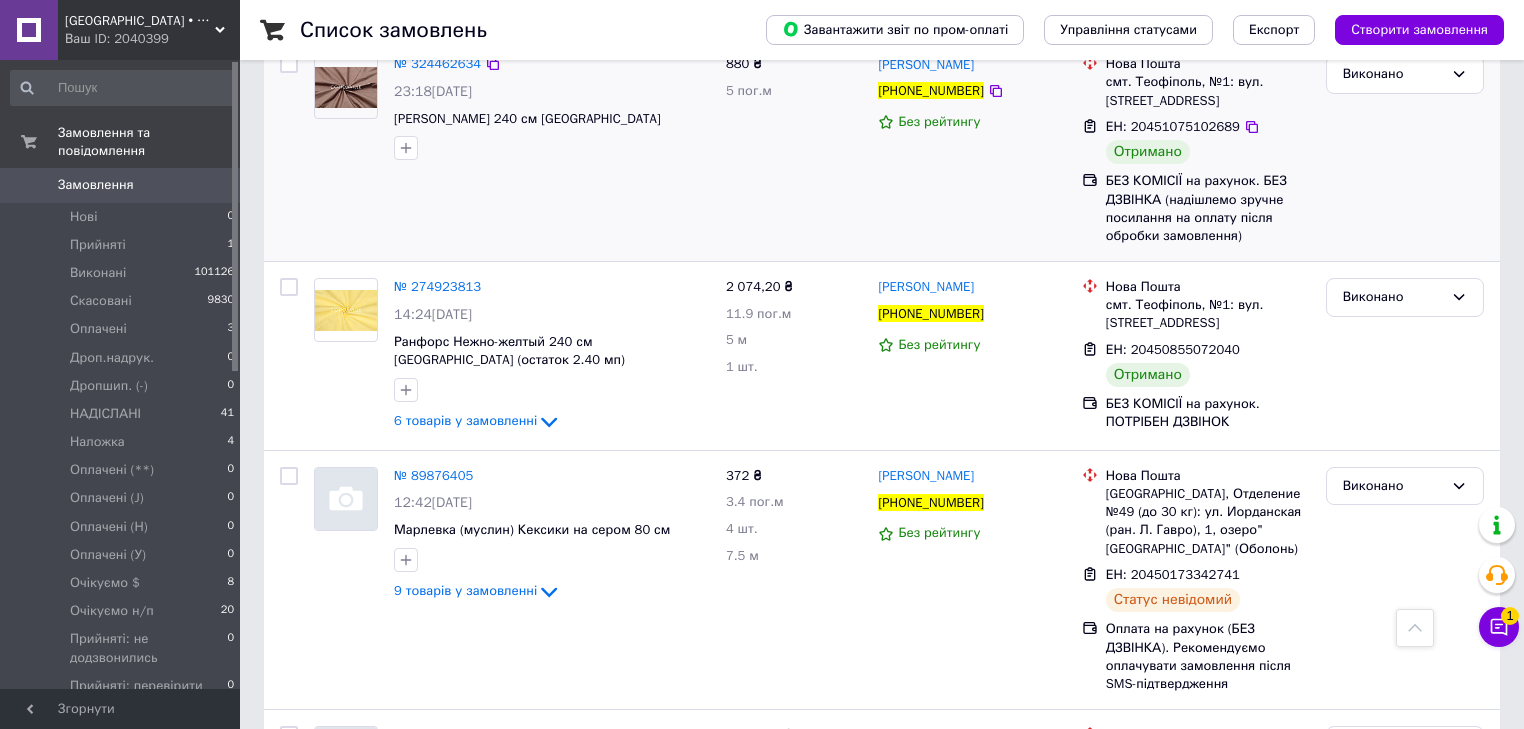 drag, startPoint x: 320, startPoint y: 202, endPoint x: 316, endPoint y: 215, distance: 13.601471 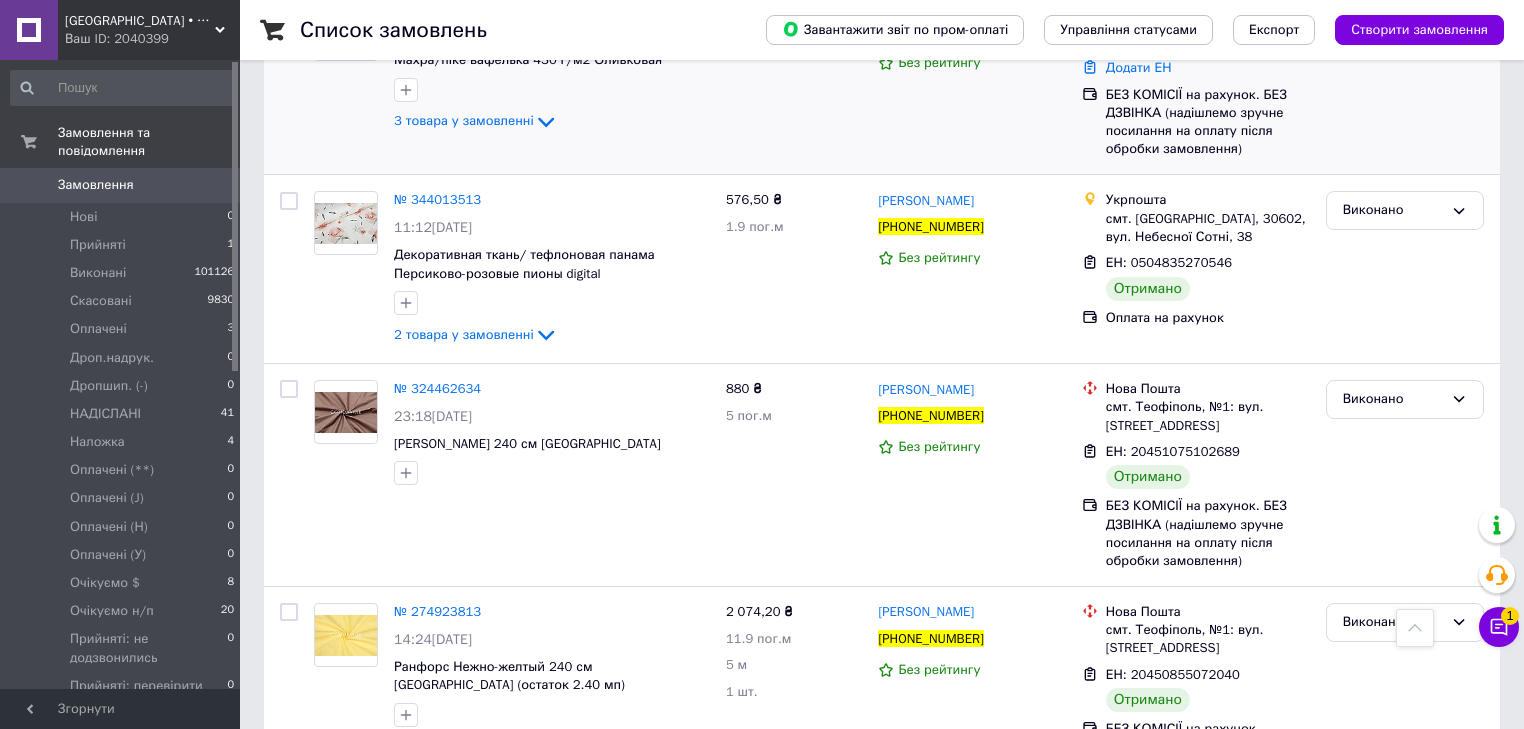 scroll, scrollTop: 0, scrollLeft: 0, axis: both 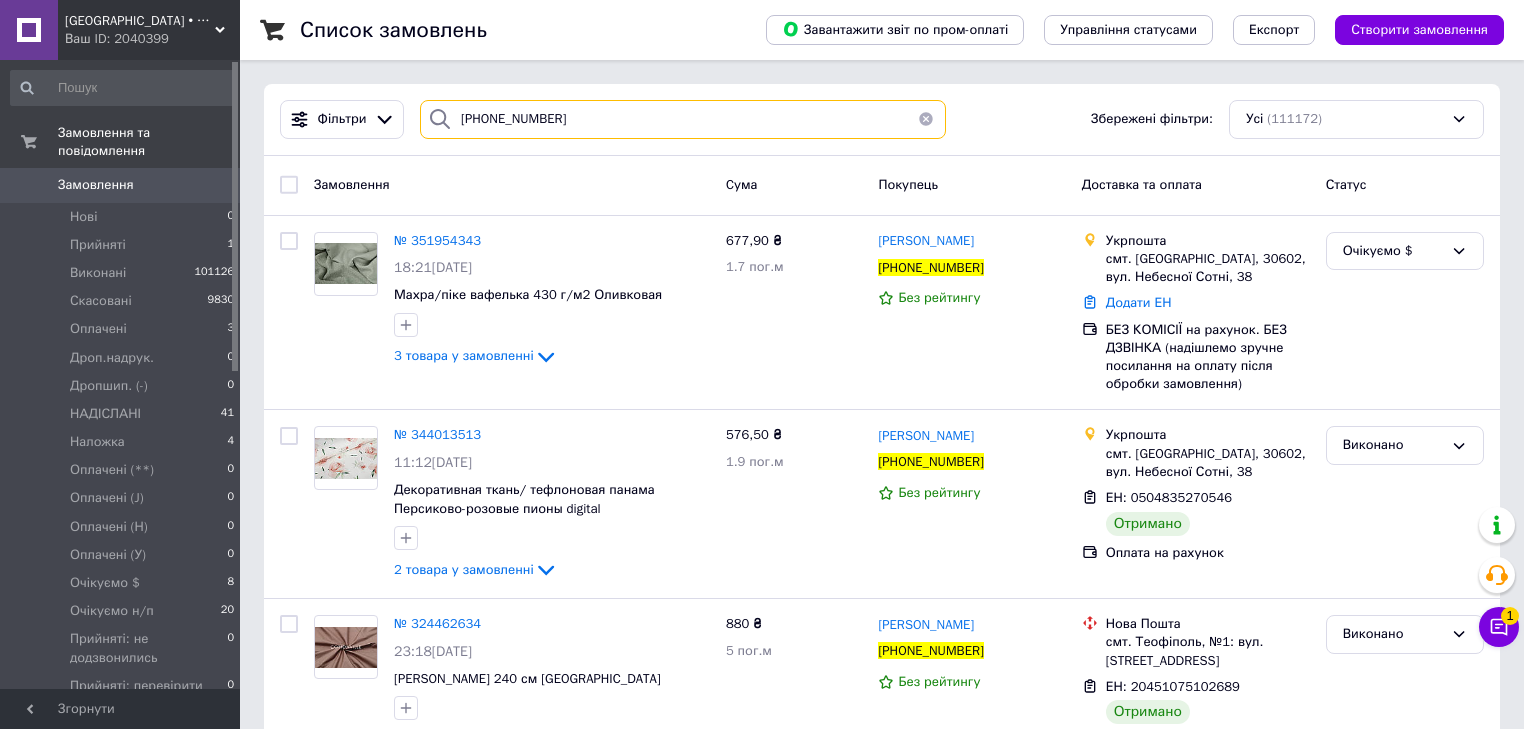 drag, startPoint x: 585, startPoint y: 123, endPoint x: 429, endPoint y: 125, distance: 156.01282 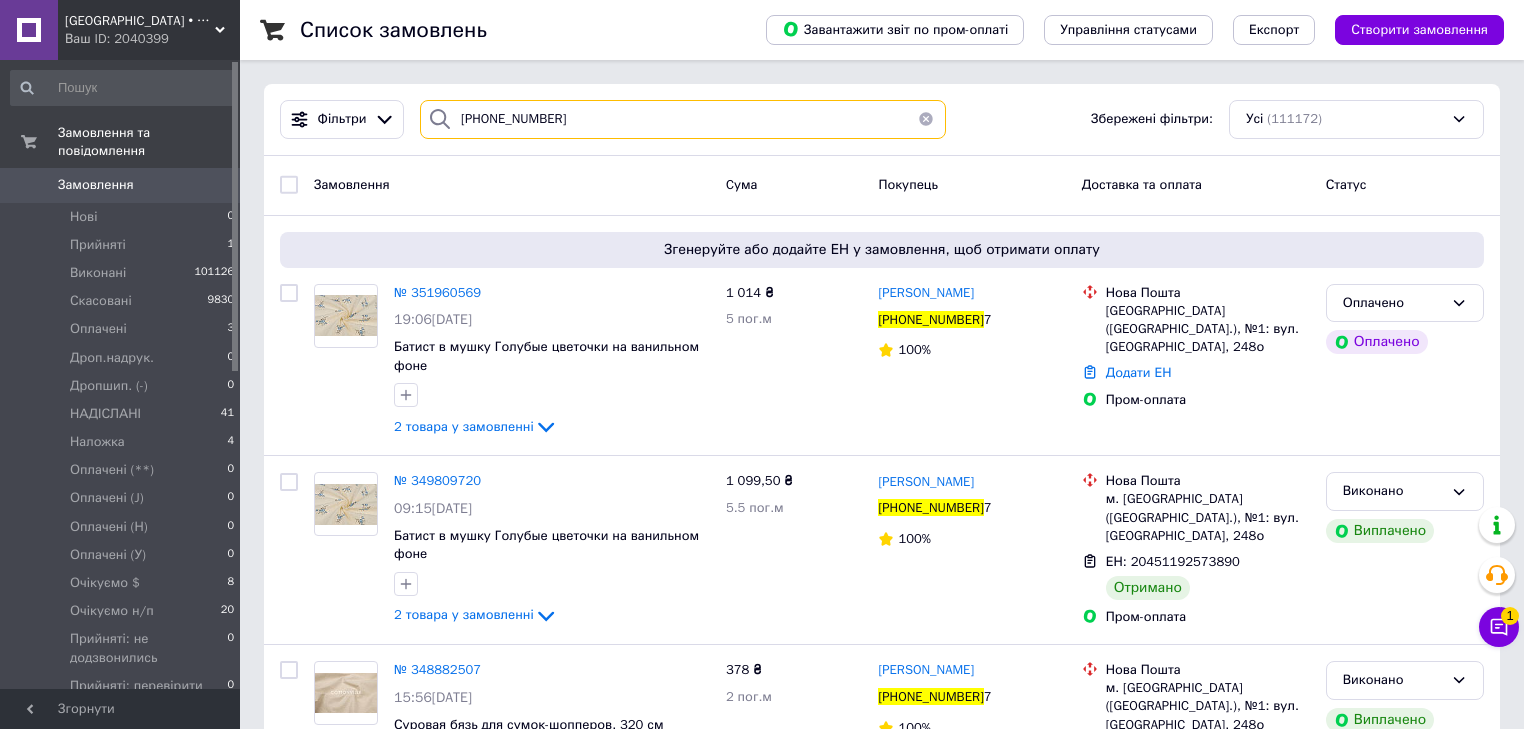 drag, startPoint x: 411, startPoint y: 163, endPoint x: 380, endPoint y: 160, distance: 31.144823 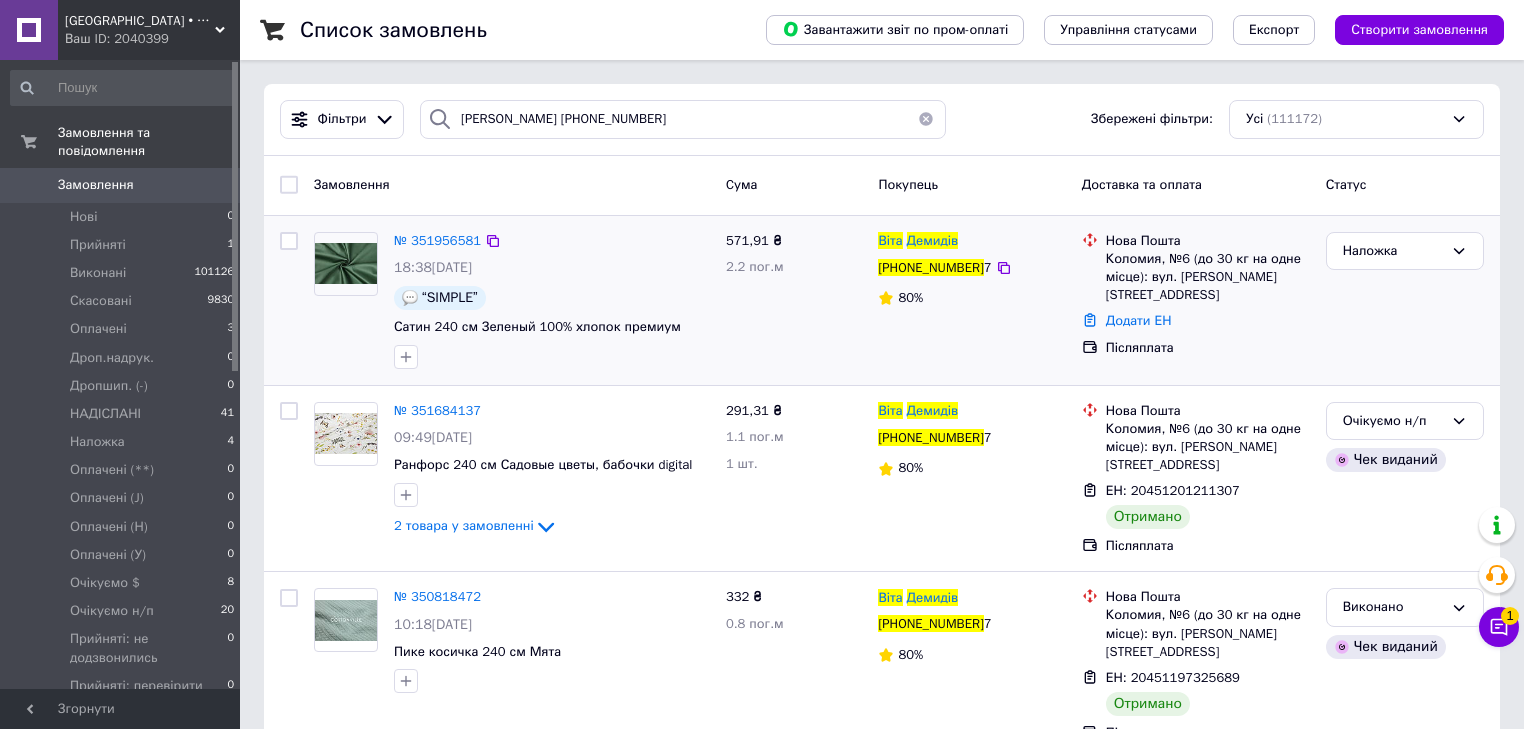 click at bounding box center [346, 300] 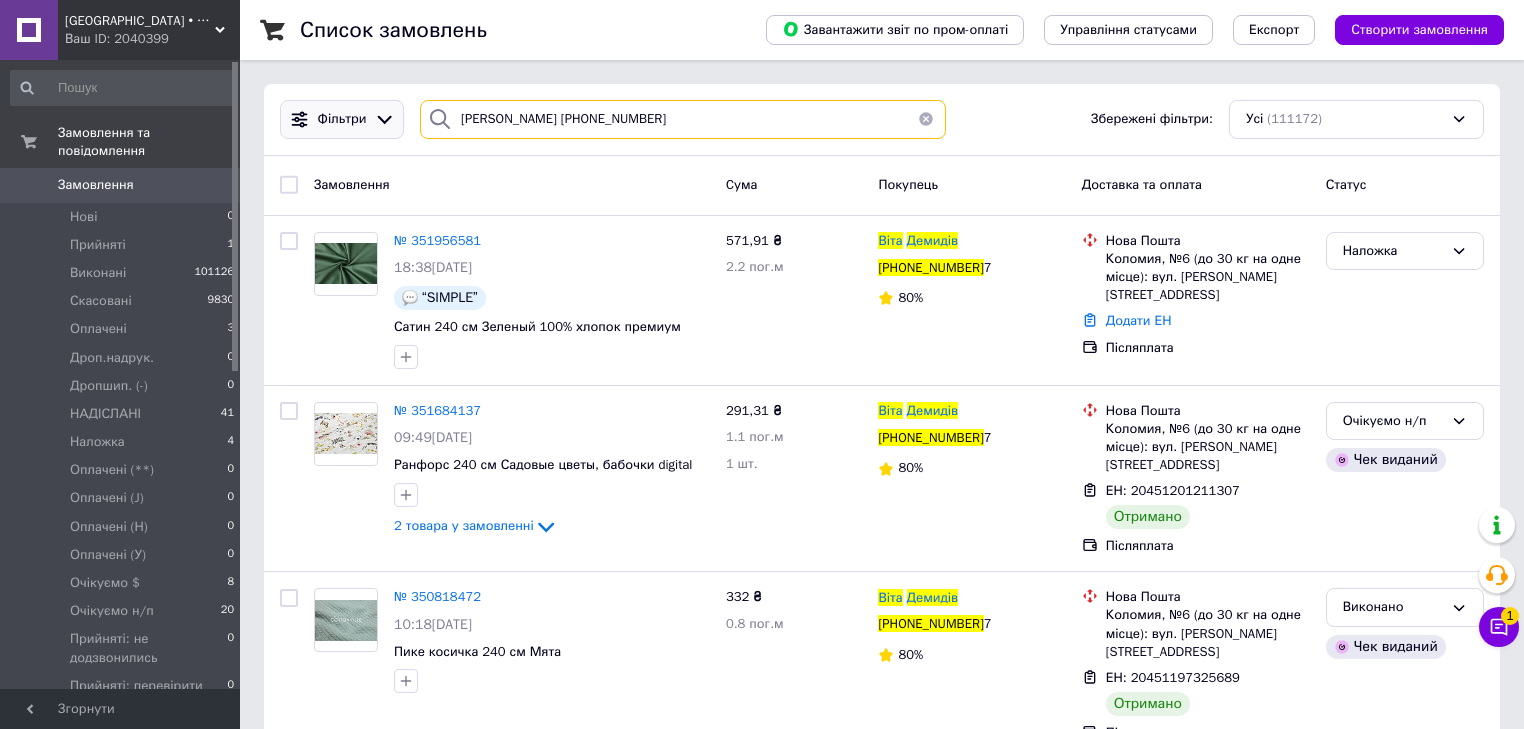 paste on "+380680188229" 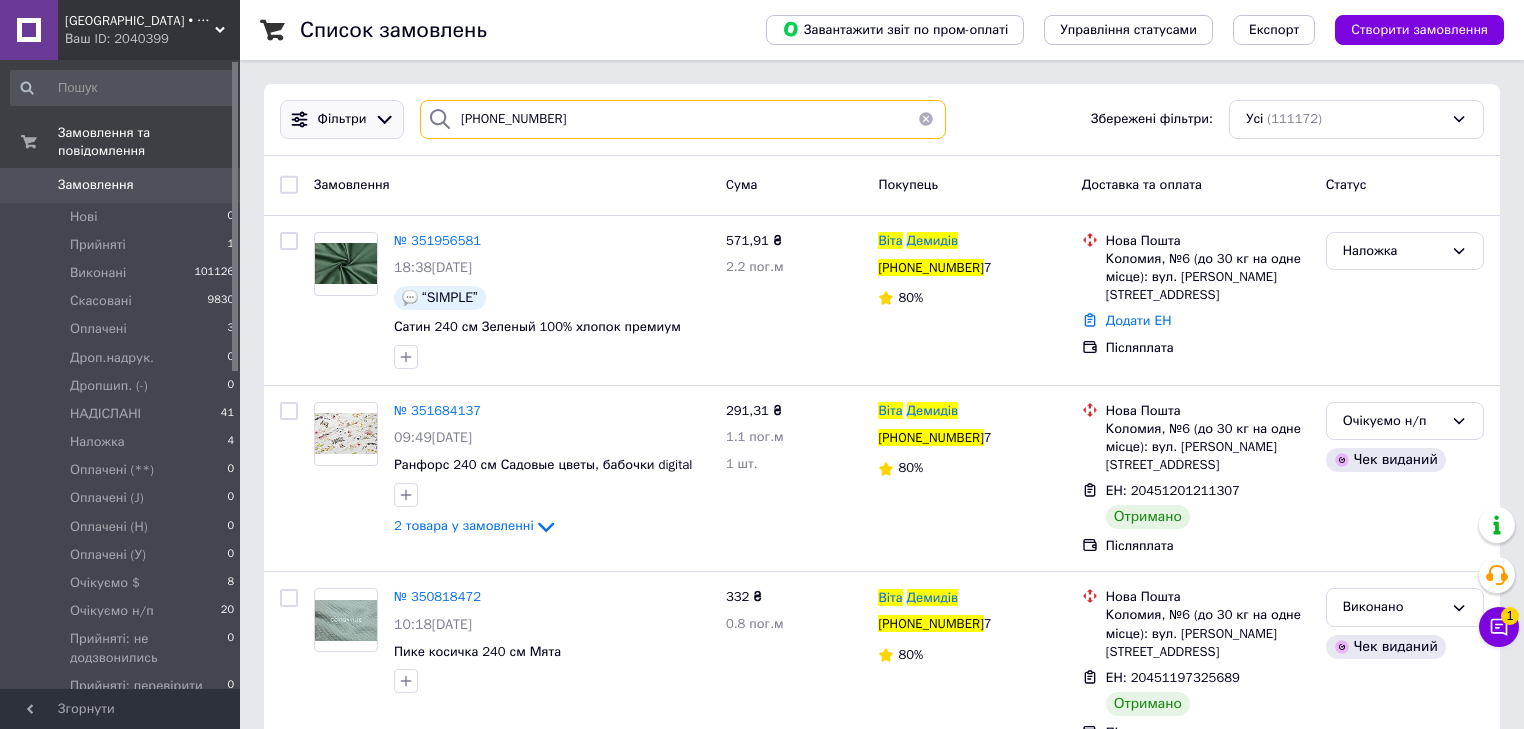 drag, startPoint x: 586, startPoint y: 111, endPoint x: 366, endPoint y: 125, distance: 220.445 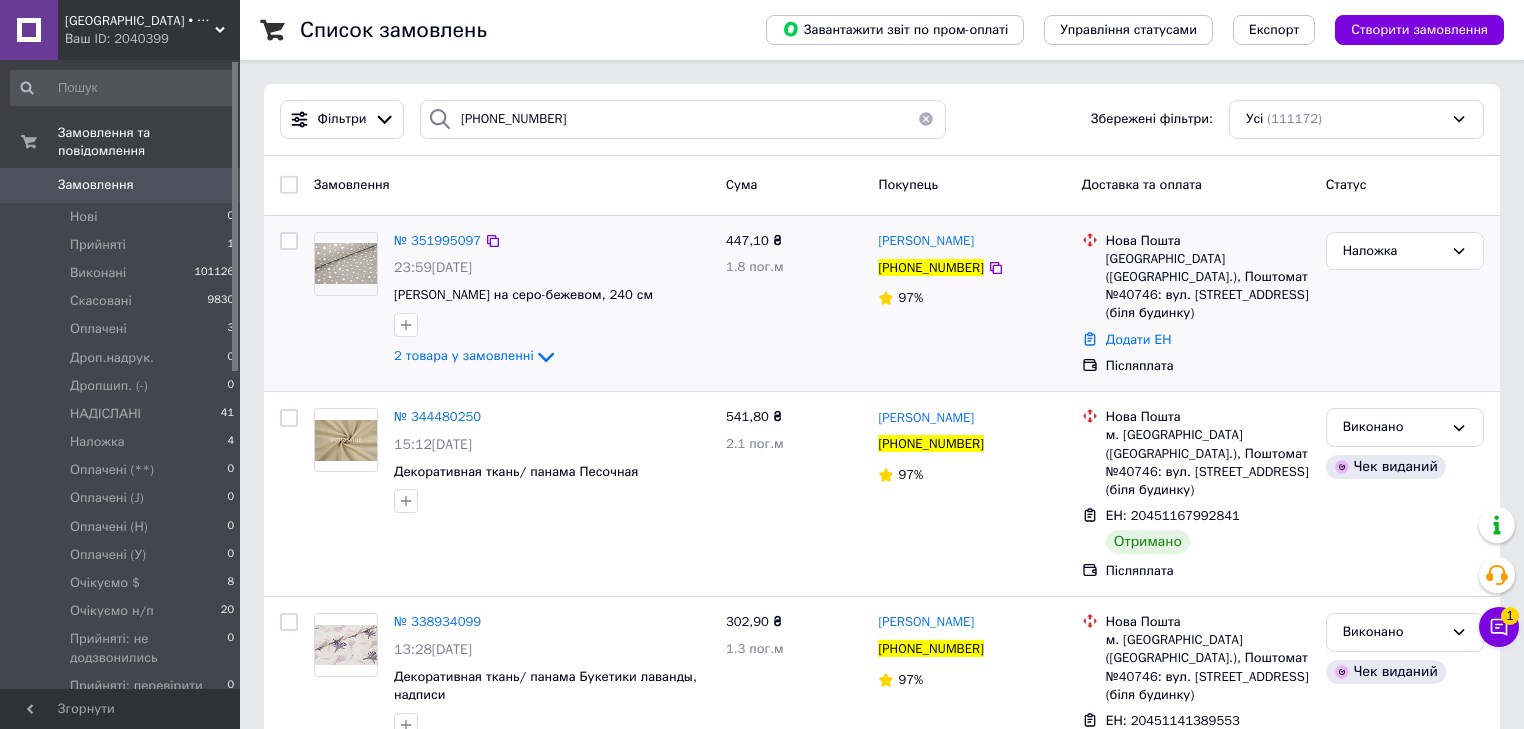 drag, startPoint x: 303, startPoint y: 332, endPoint x: 488, endPoint y: 220, distance: 216.26141 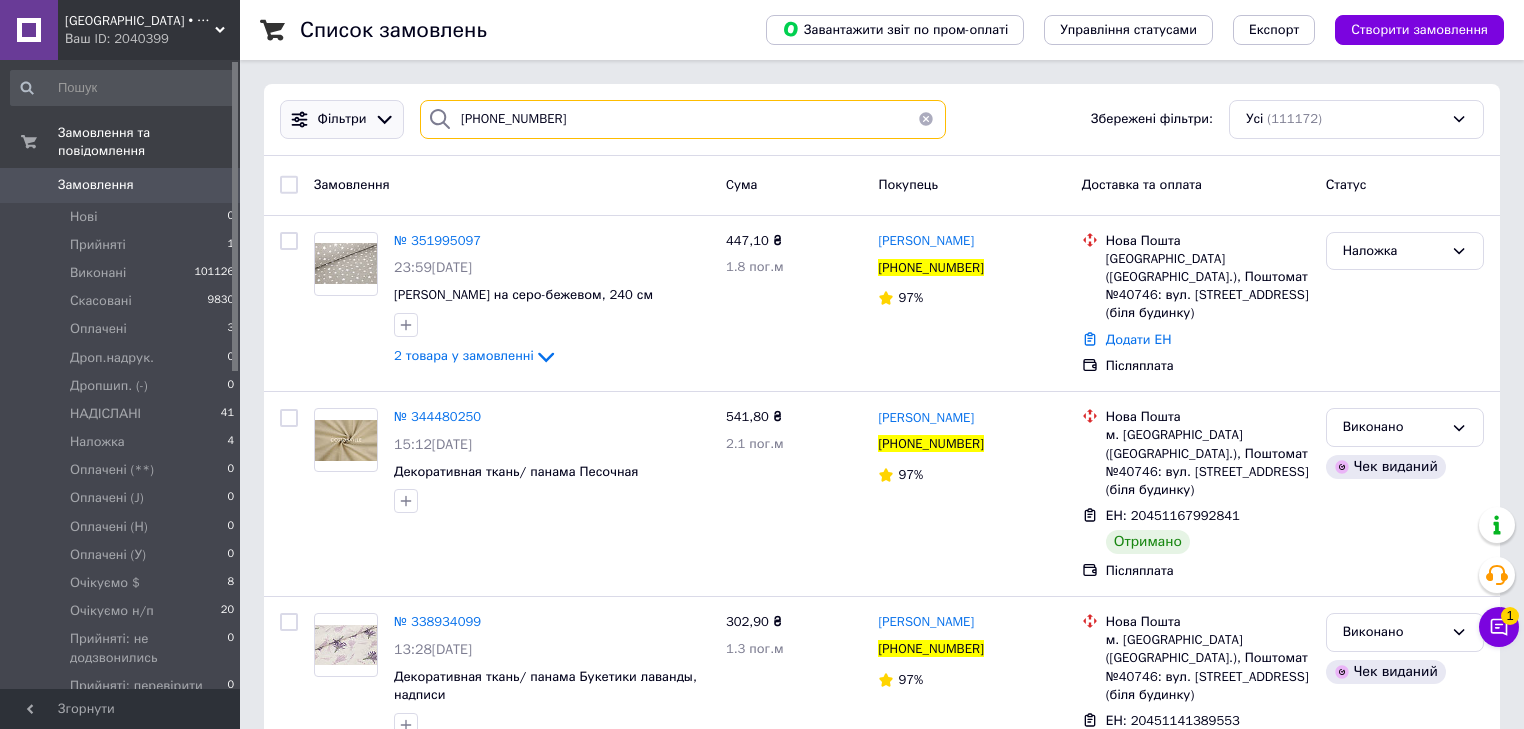 paste on "63628810" 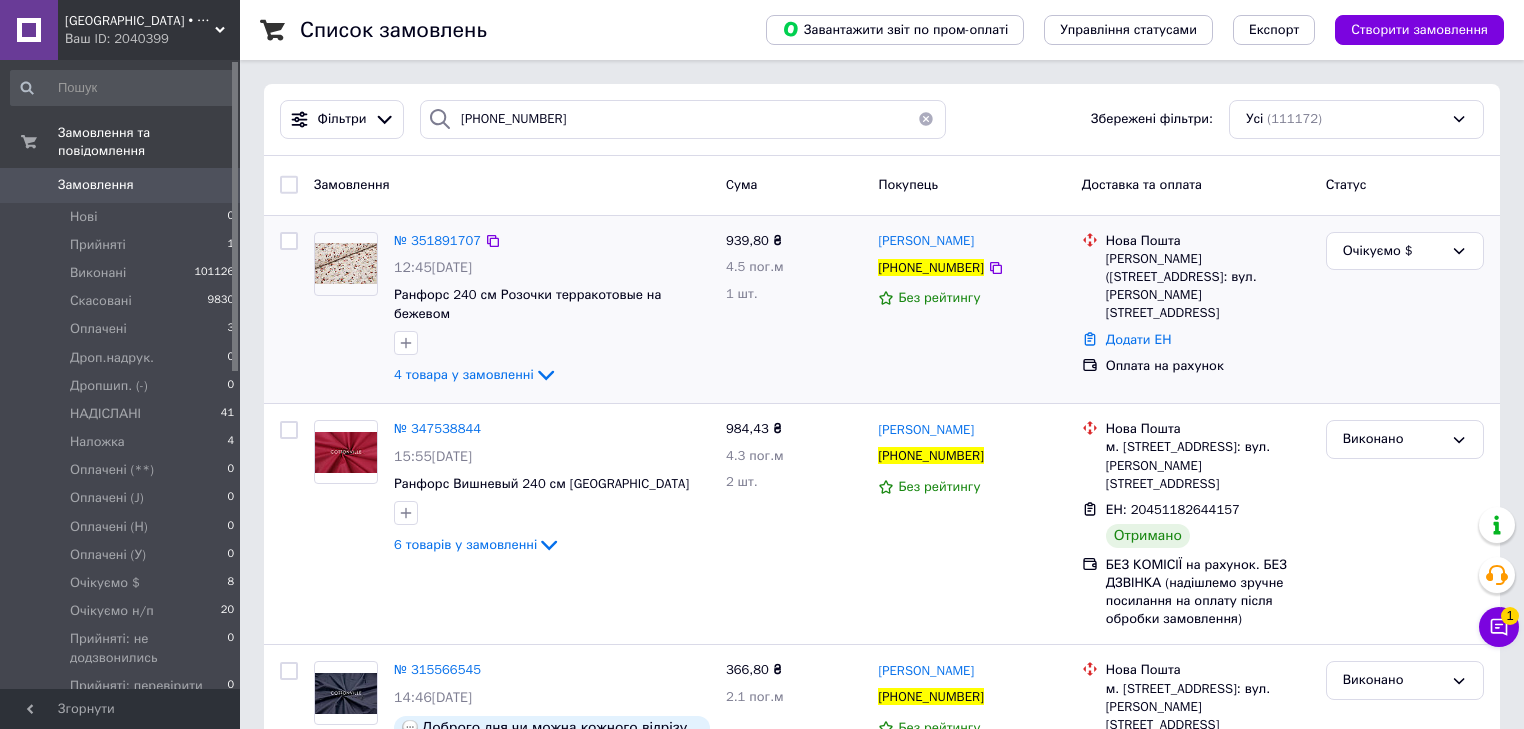 drag, startPoint x: 340, startPoint y: 324, endPoint x: 425, endPoint y: 272, distance: 99.64437 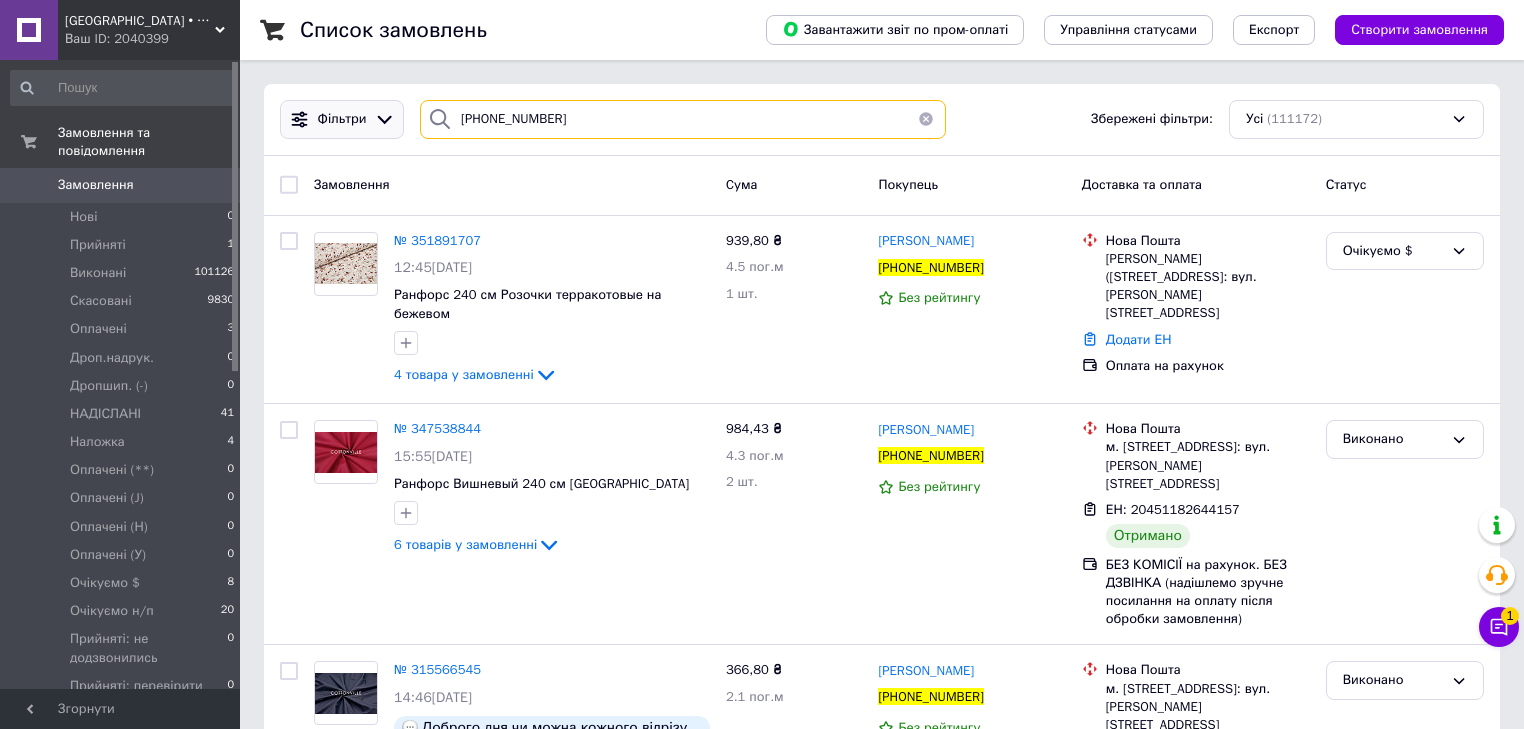 paste on "380661079491" 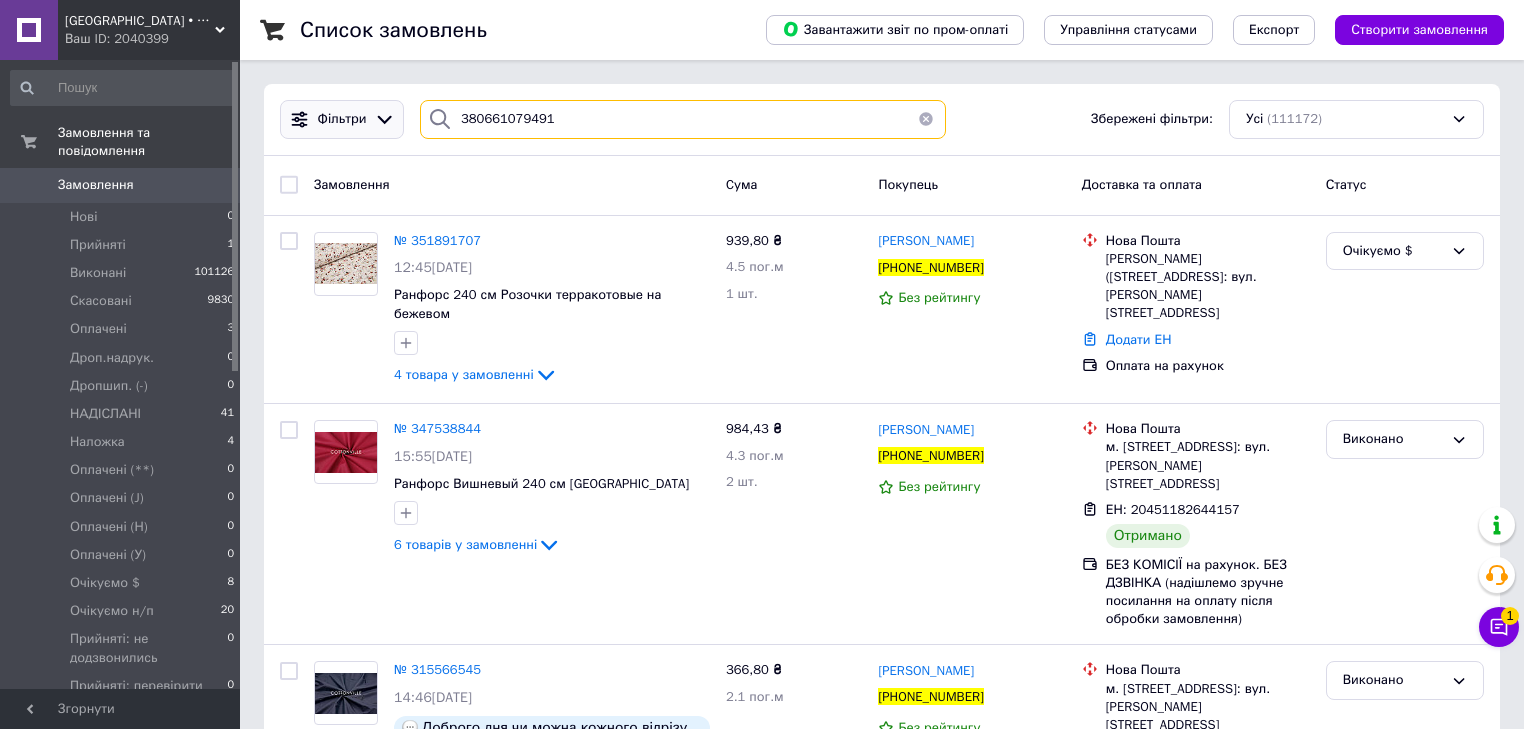 drag, startPoint x: 515, startPoint y: 108, endPoint x: 388, endPoint y: 101, distance: 127.192764 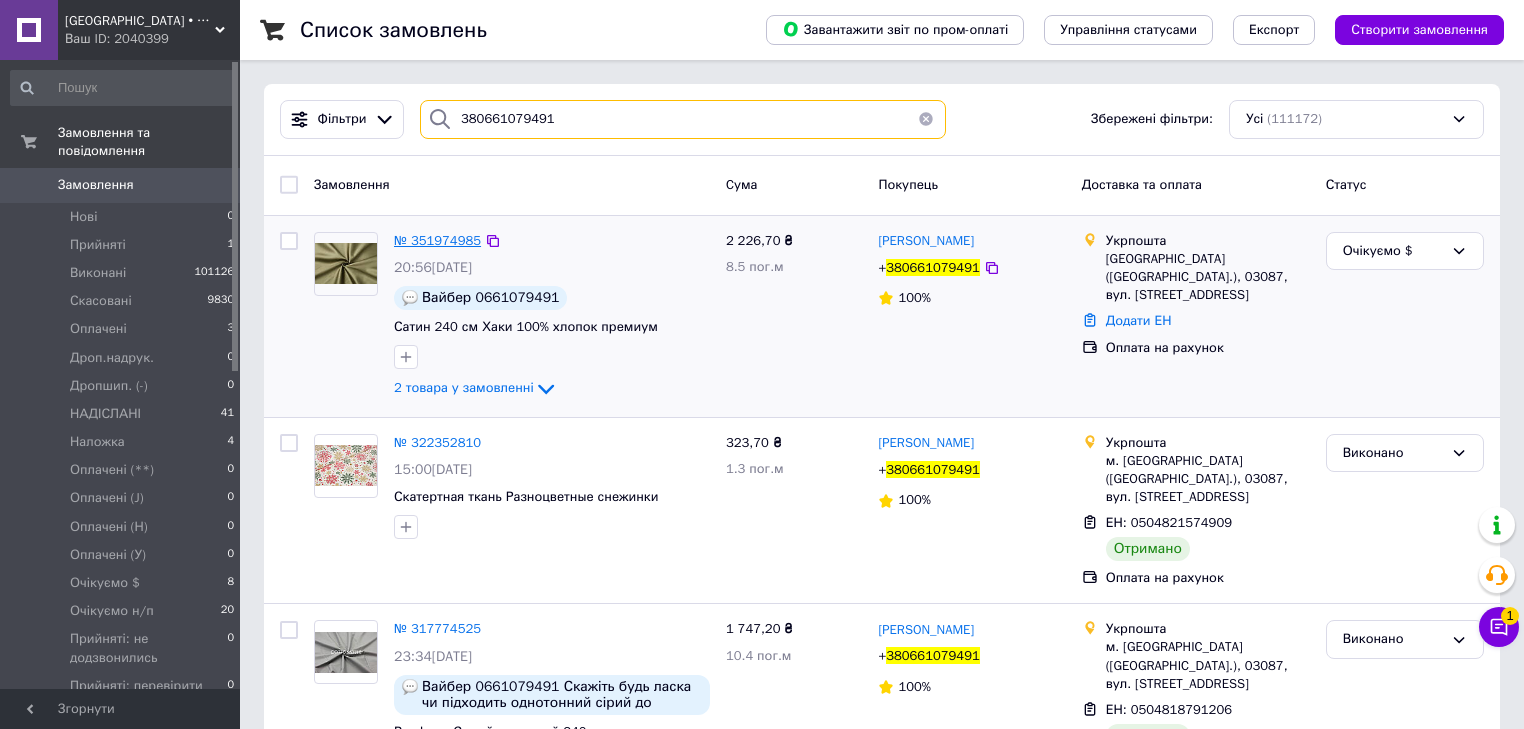type on "380661079491" 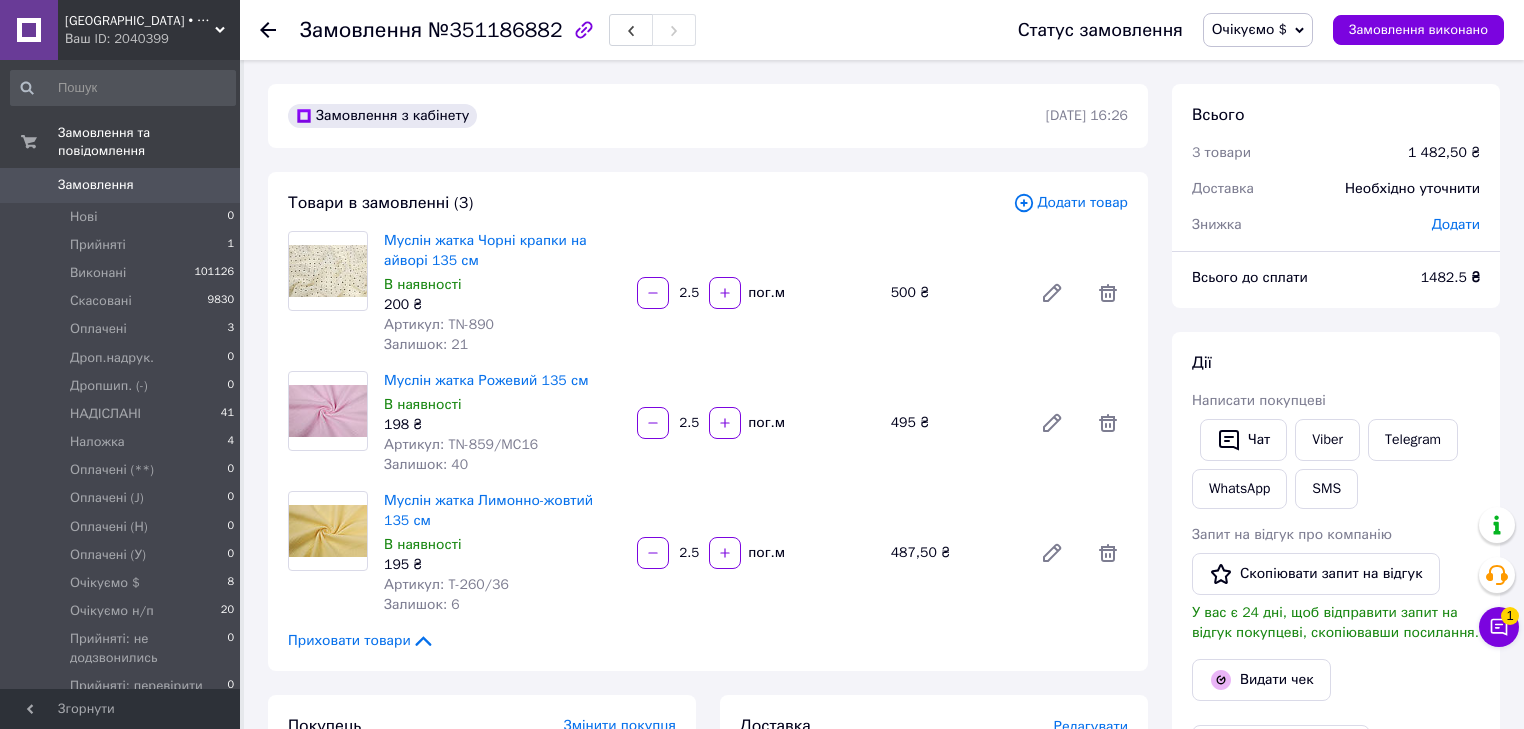 scroll, scrollTop: 160, scrollLeft: 0, axis: vertical 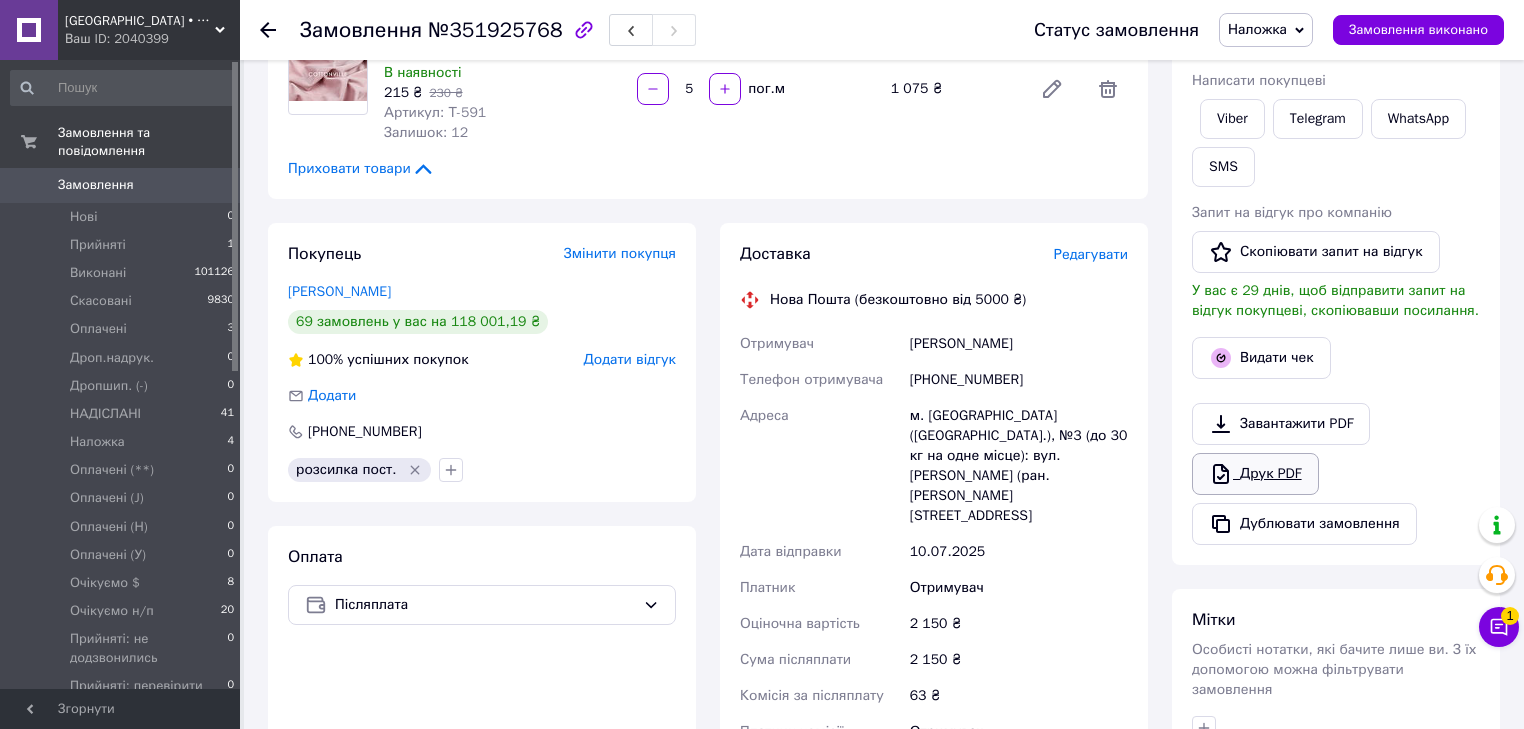 click on "Друк PDF" at bounding box center [1255, 474] 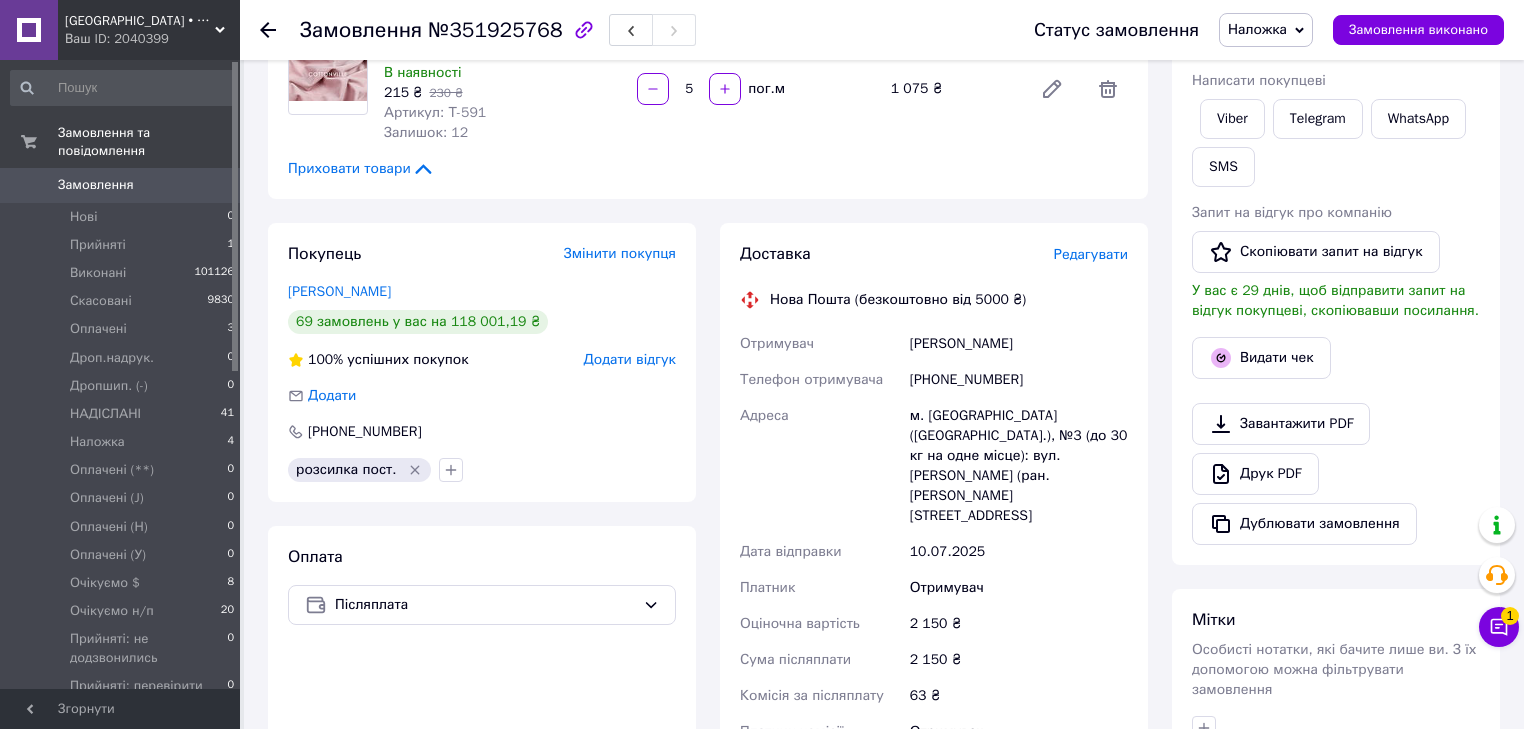 click on "Наложка" at bounding box center (1257, 29) 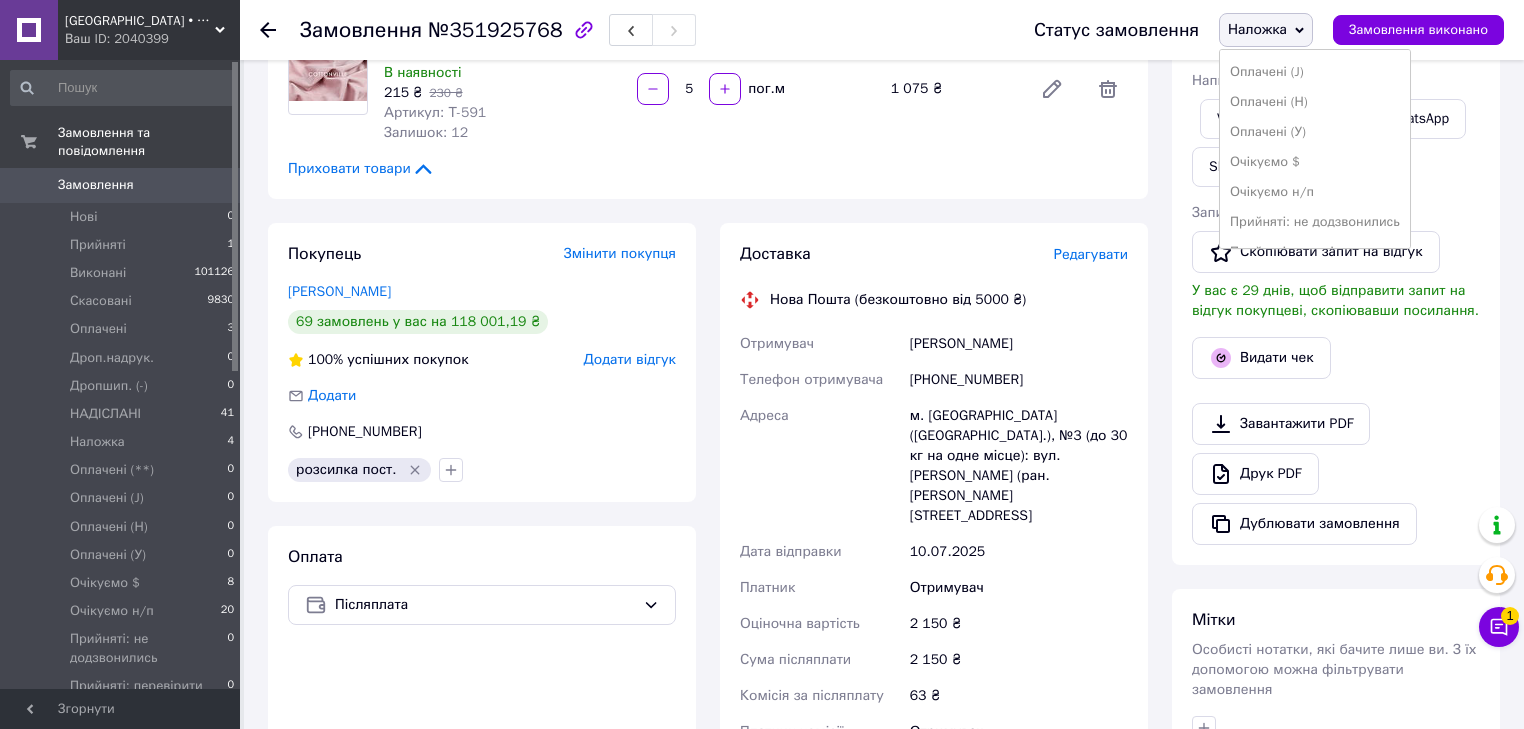 scroll, scrollTop: 240, scrollLeft: 0, axis: vertical 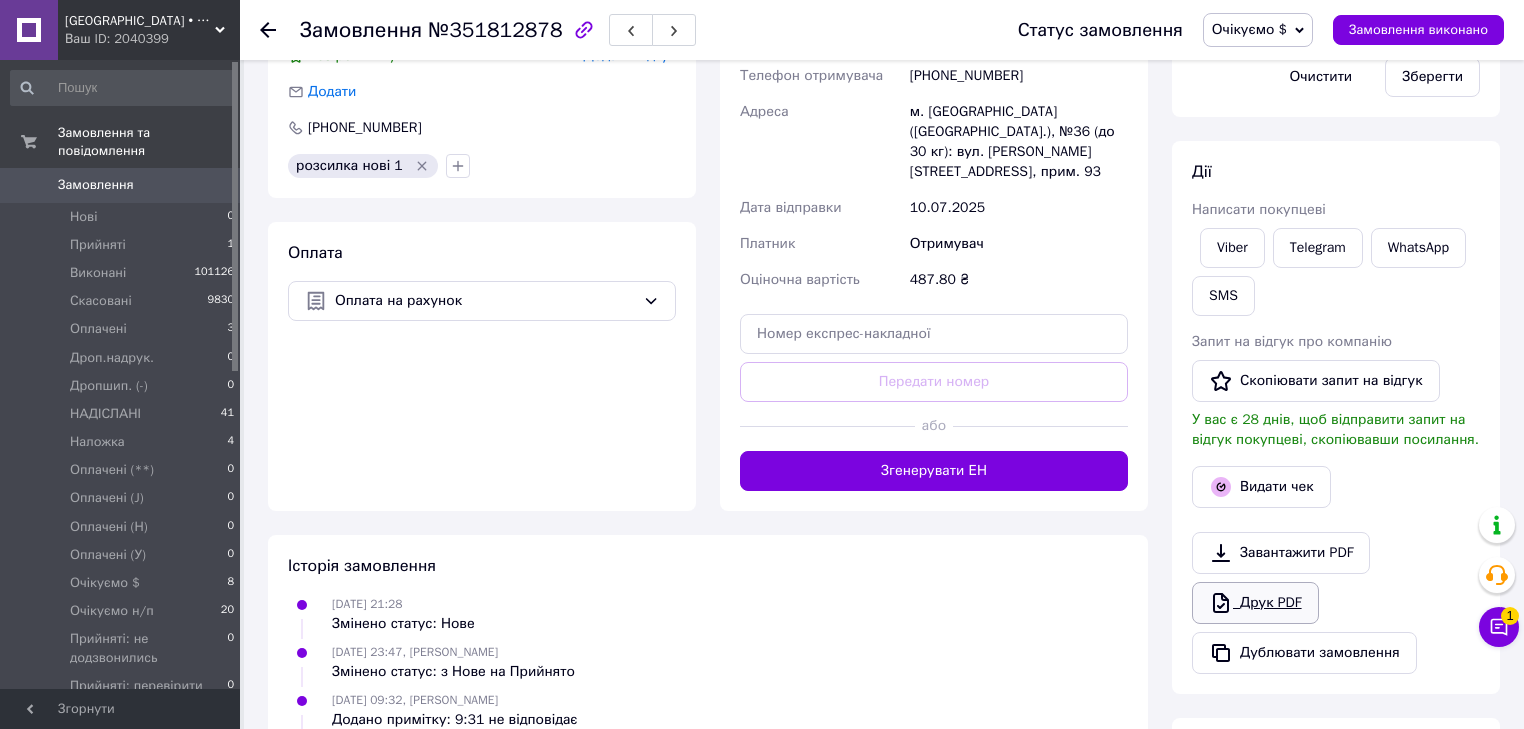 click on "Друк PDF" at bounding box center [1255, 603] 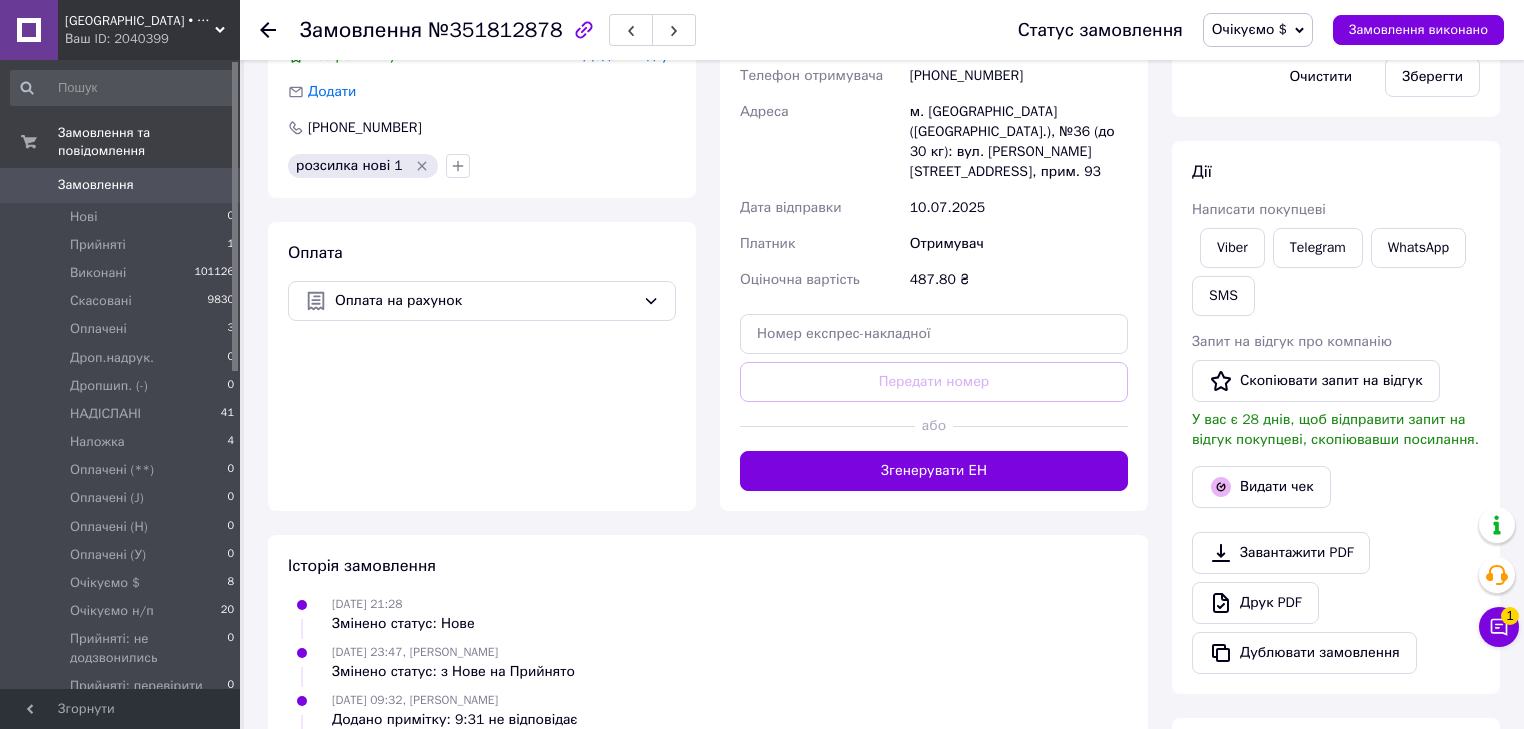 click on "Статус замовлення Очікуємо $ Прийнято Виконано Скасовано Оплачено Дроп.надрук. Дропшип. (-) НАДІСЛАНІ Наложка Оплачені (**) Оплачені (J) Оплачені (Н) Оплачені (У) Очікуємо н/п Прийняті: не додзвонились Прийняті: перевірити наяв Проблемні Чекають тканини Замовлення виконано" at bounding box center (1241, 30) 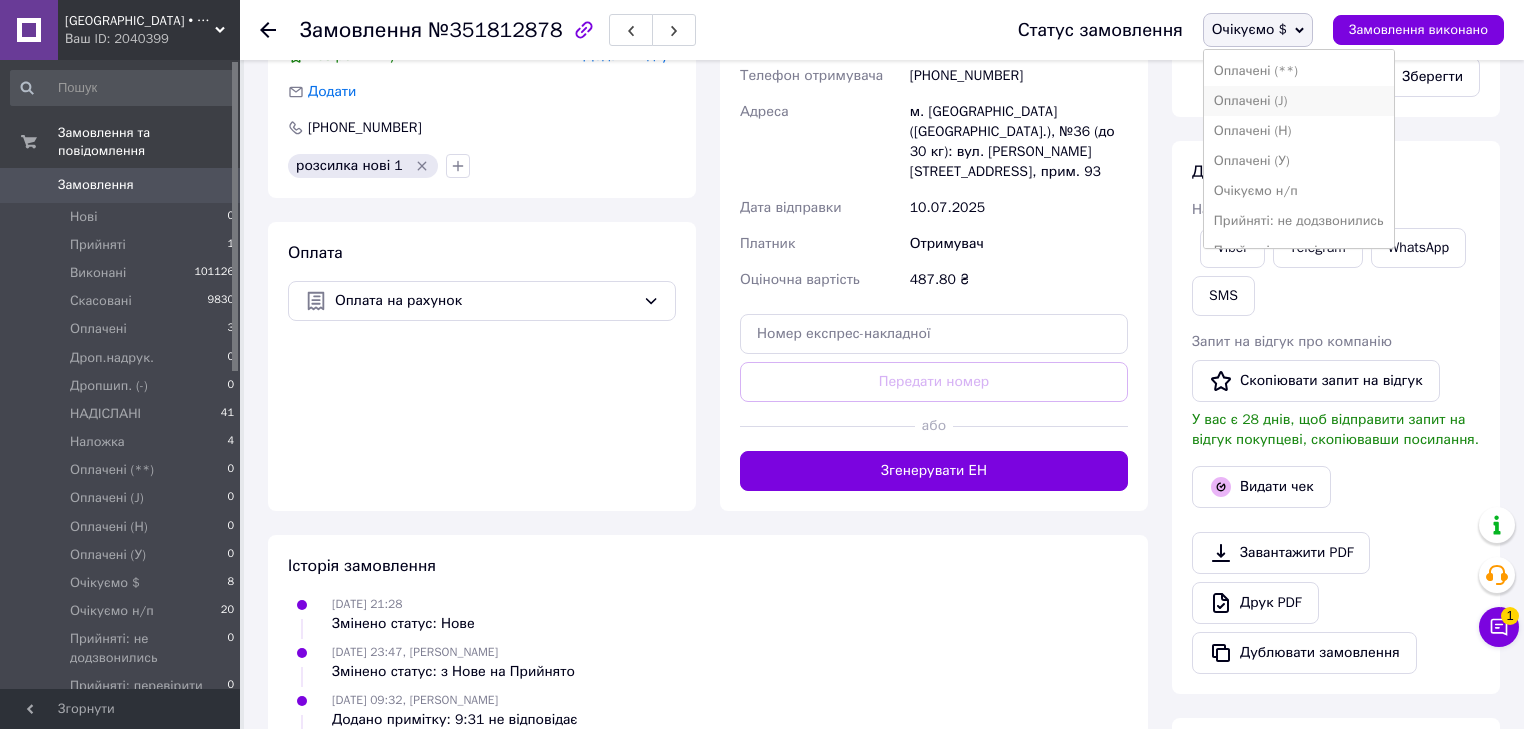 scroll, scrollTop: 240, scrollLeft: 0, axis: vertical 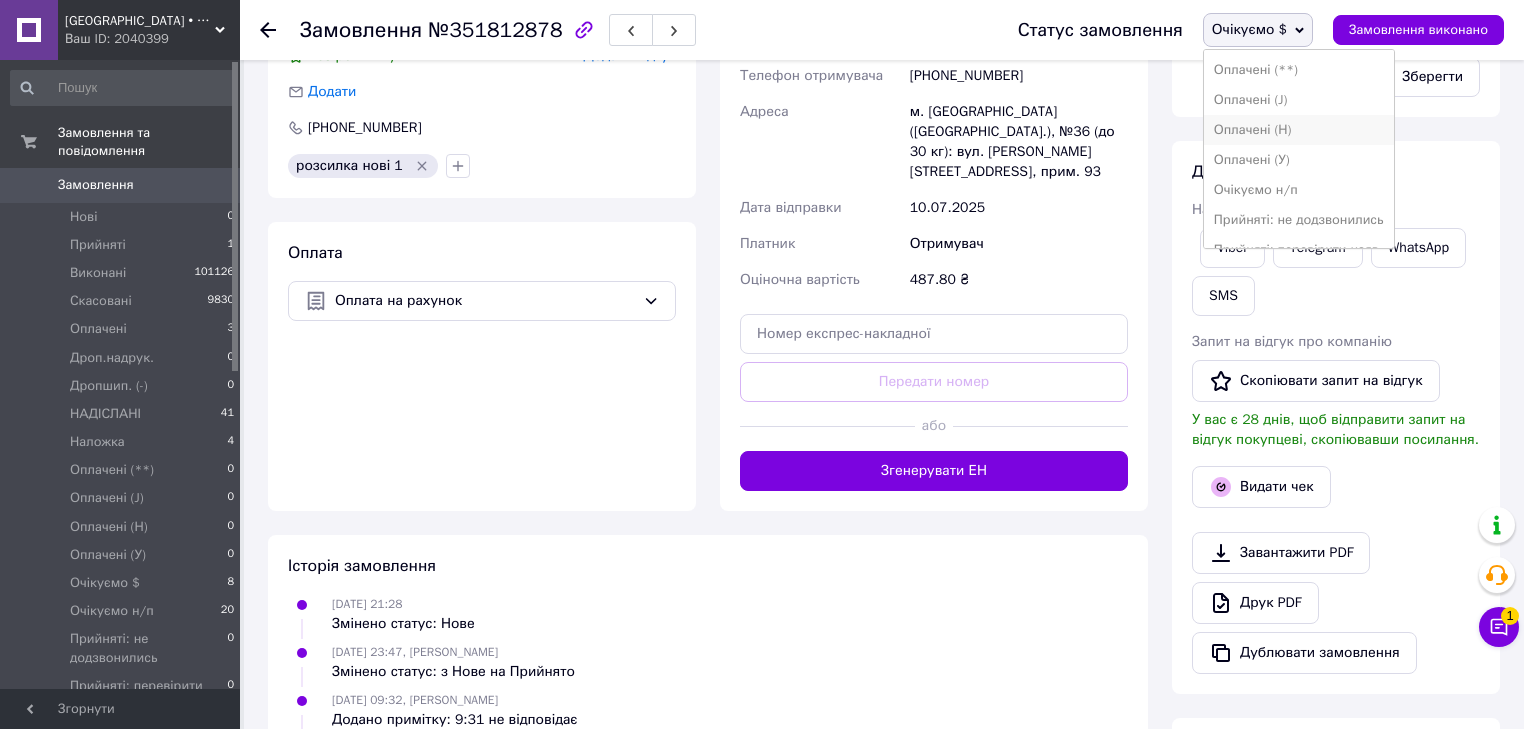 click on "Оплачені (Н)" at bounding box center (1299, 130) 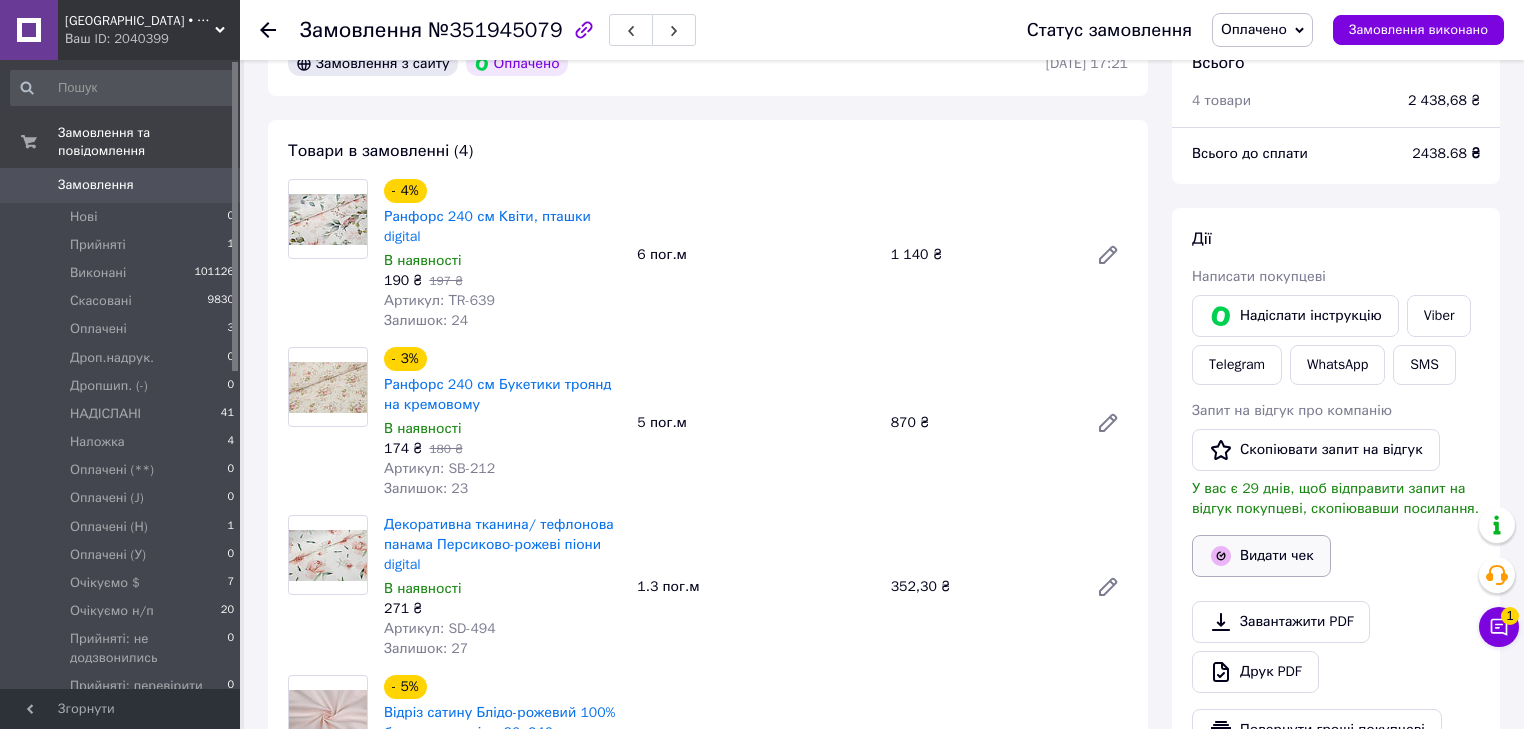 scroll, scrollTop: 320, scrollLeft: 0, axis: vertical 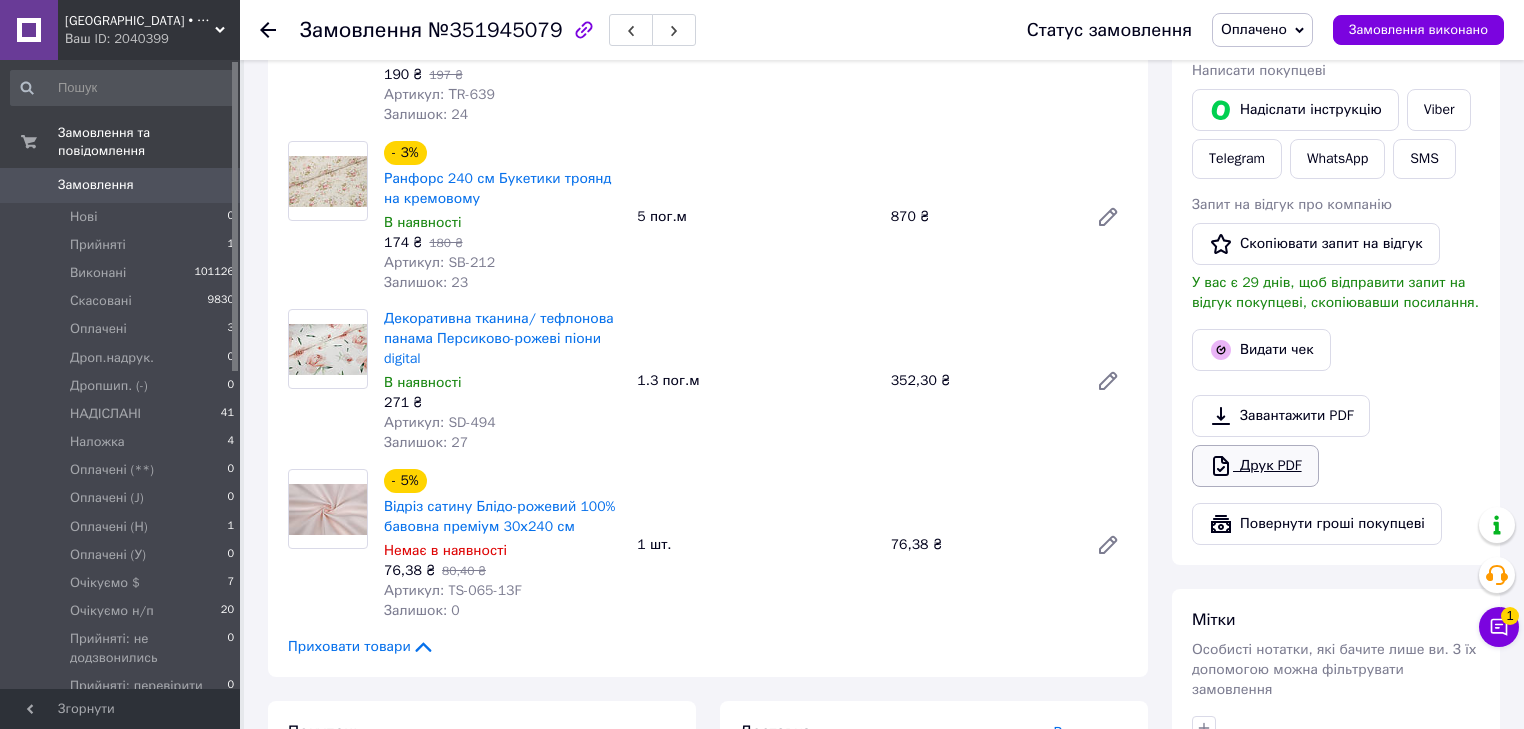 click on "Друк PDF" at bounding box center (1255, 466) 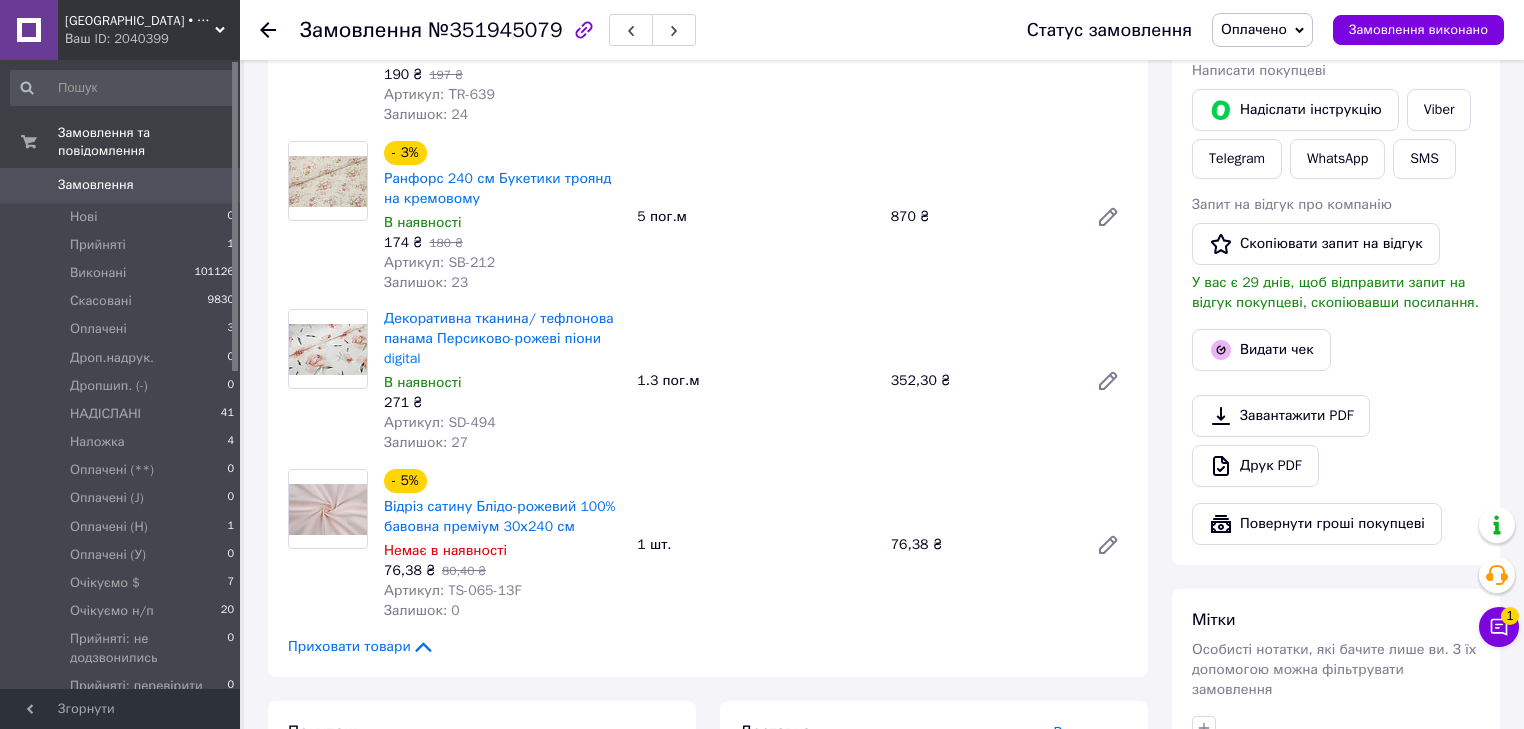click on "Оплачено" at bounding box center [1254, 29] 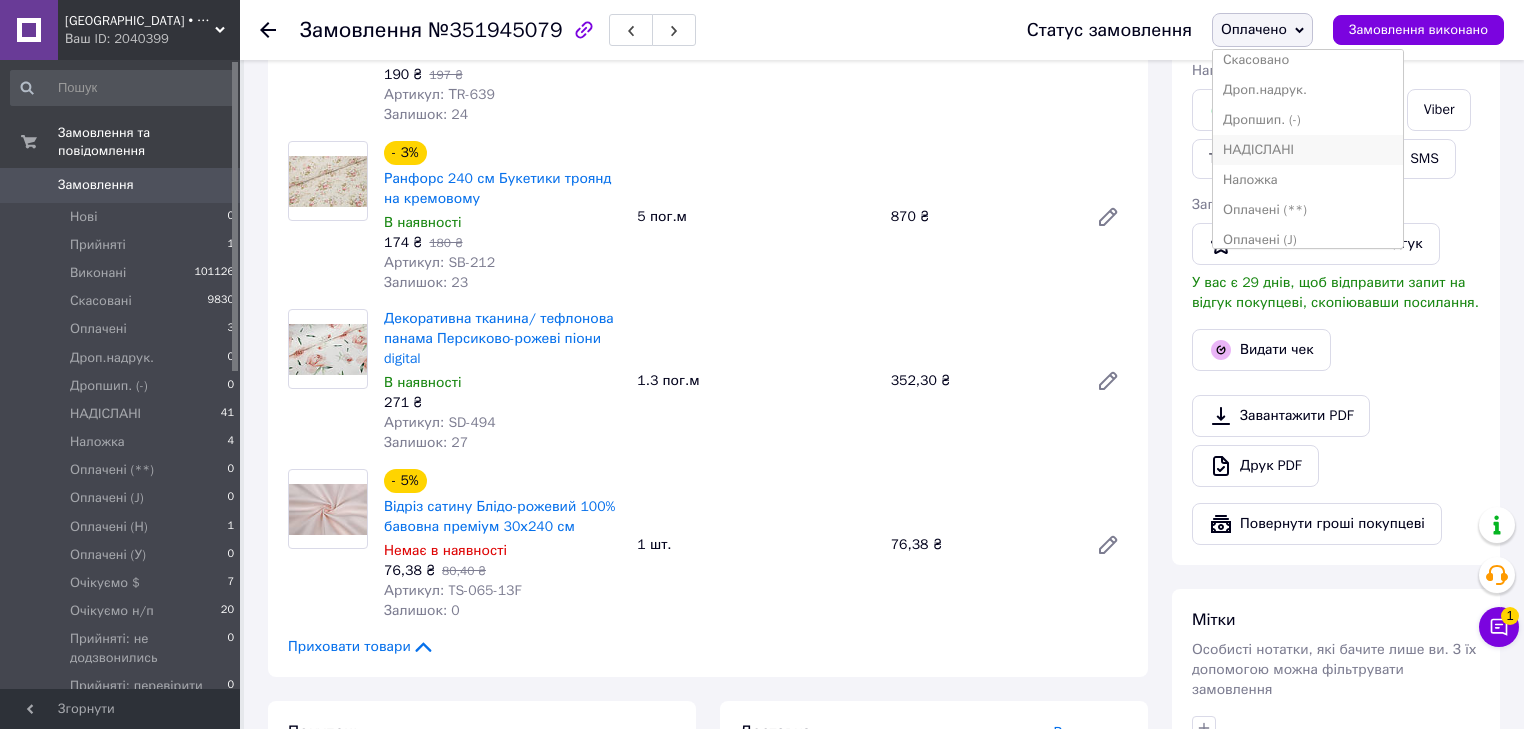 scroll, scrollTop: 160, scrollLeft: 0, axis: vertical 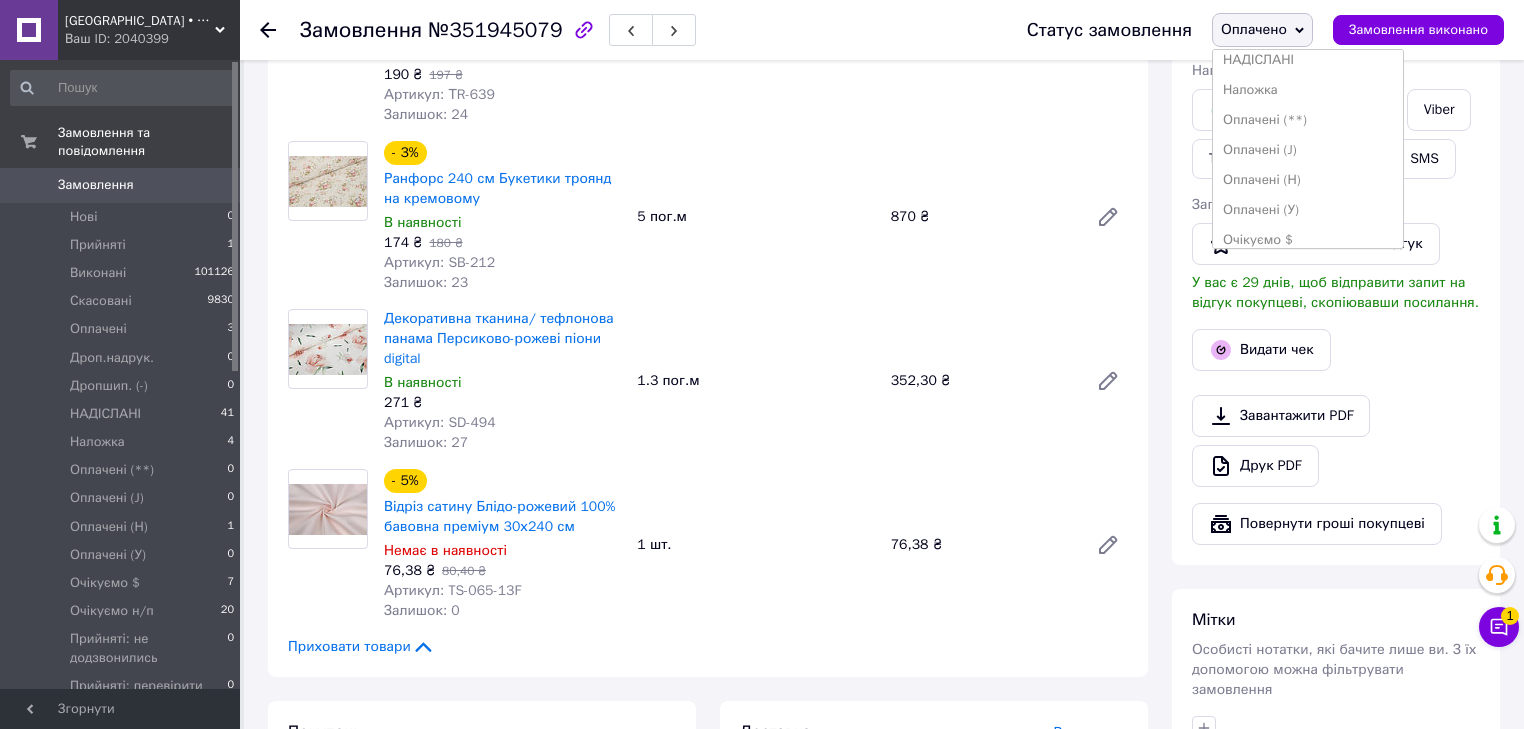 drag, startPoint x: 1290, startPoint y: 185, endPoint x: 1298, endPoint y: 167, distance: 19.697716 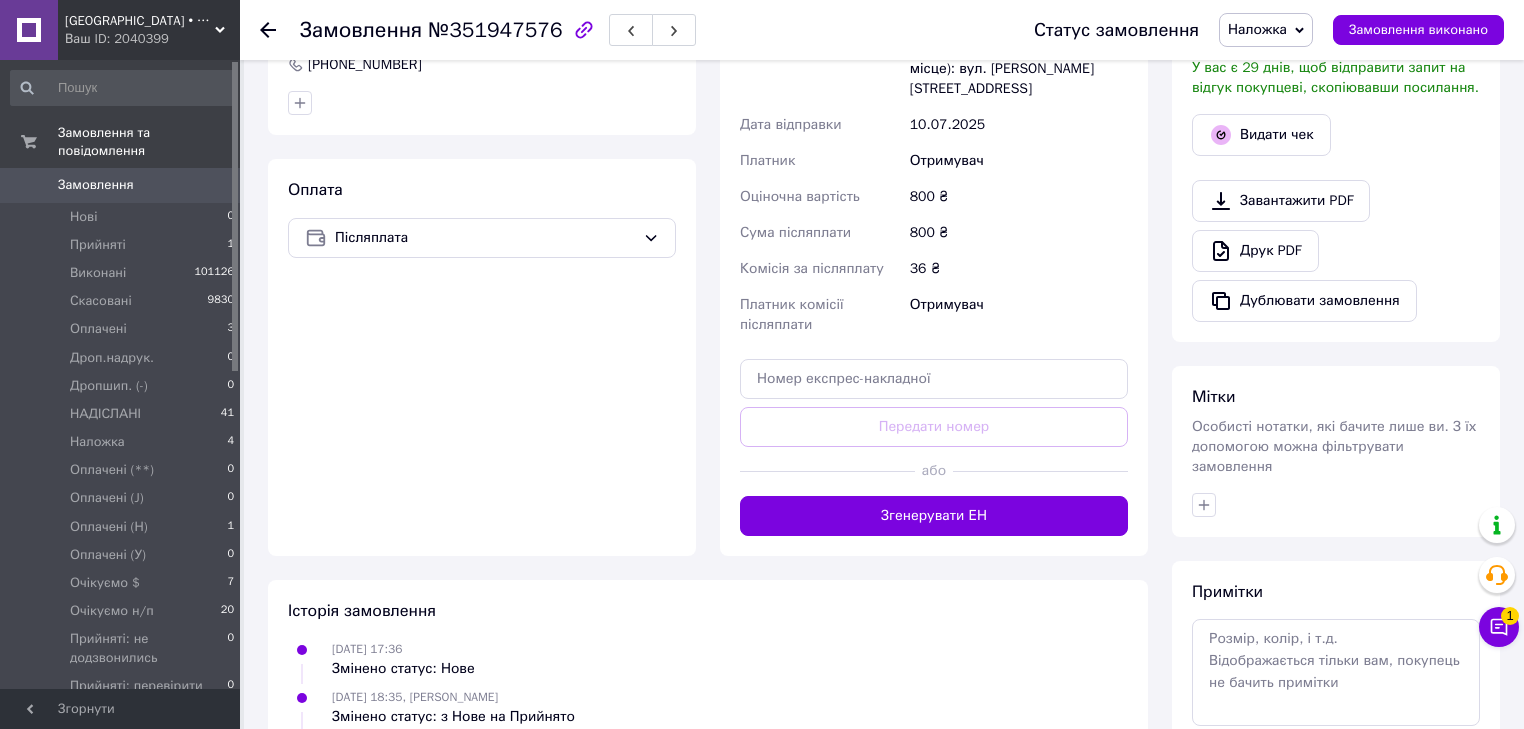 scroll, scrollTop: 544, scrollLeft: 0, axis: vertical 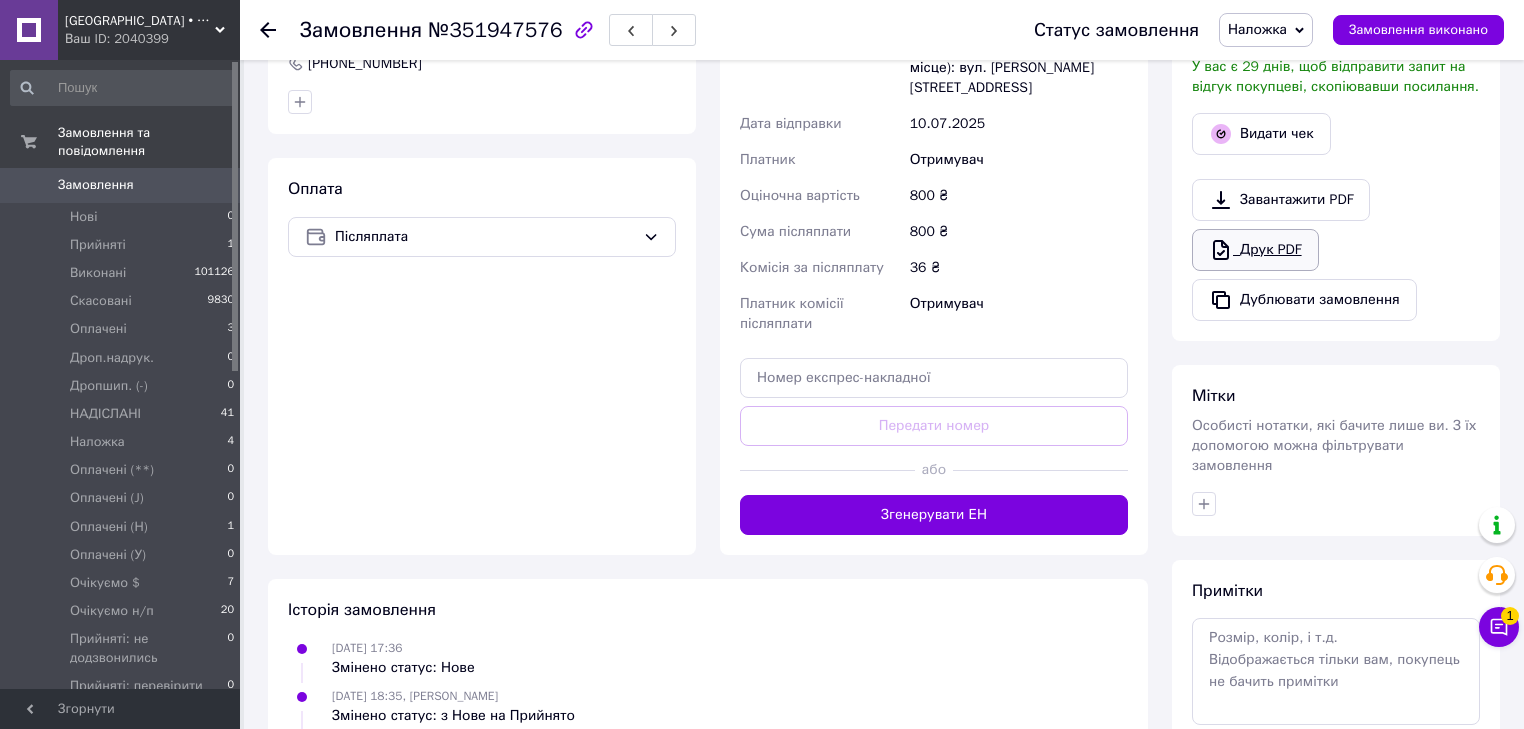 click on "Друк PDF" at bounding box center (1255, 250) 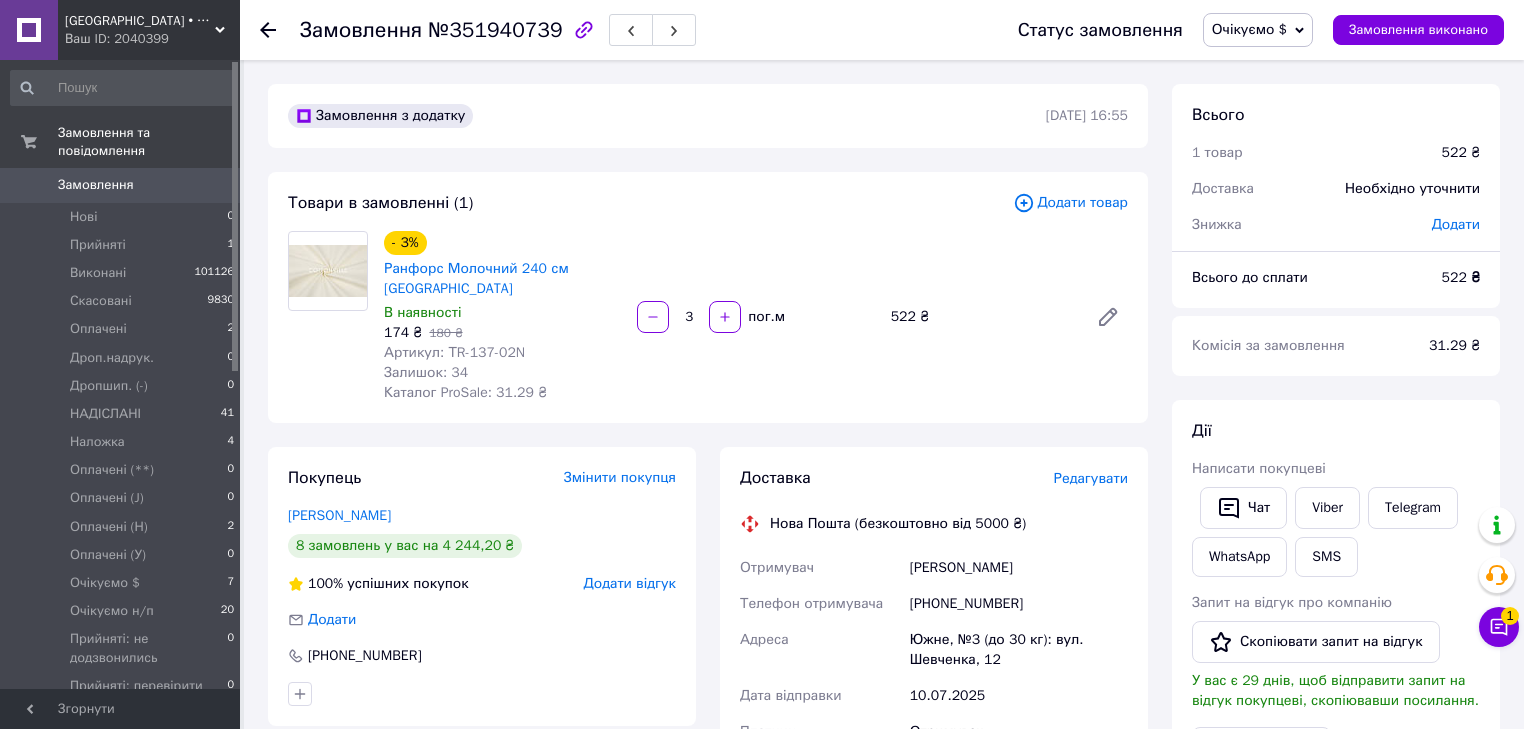 scroll, scrollTop: 193, scrollLeft: 0, axis: vertical 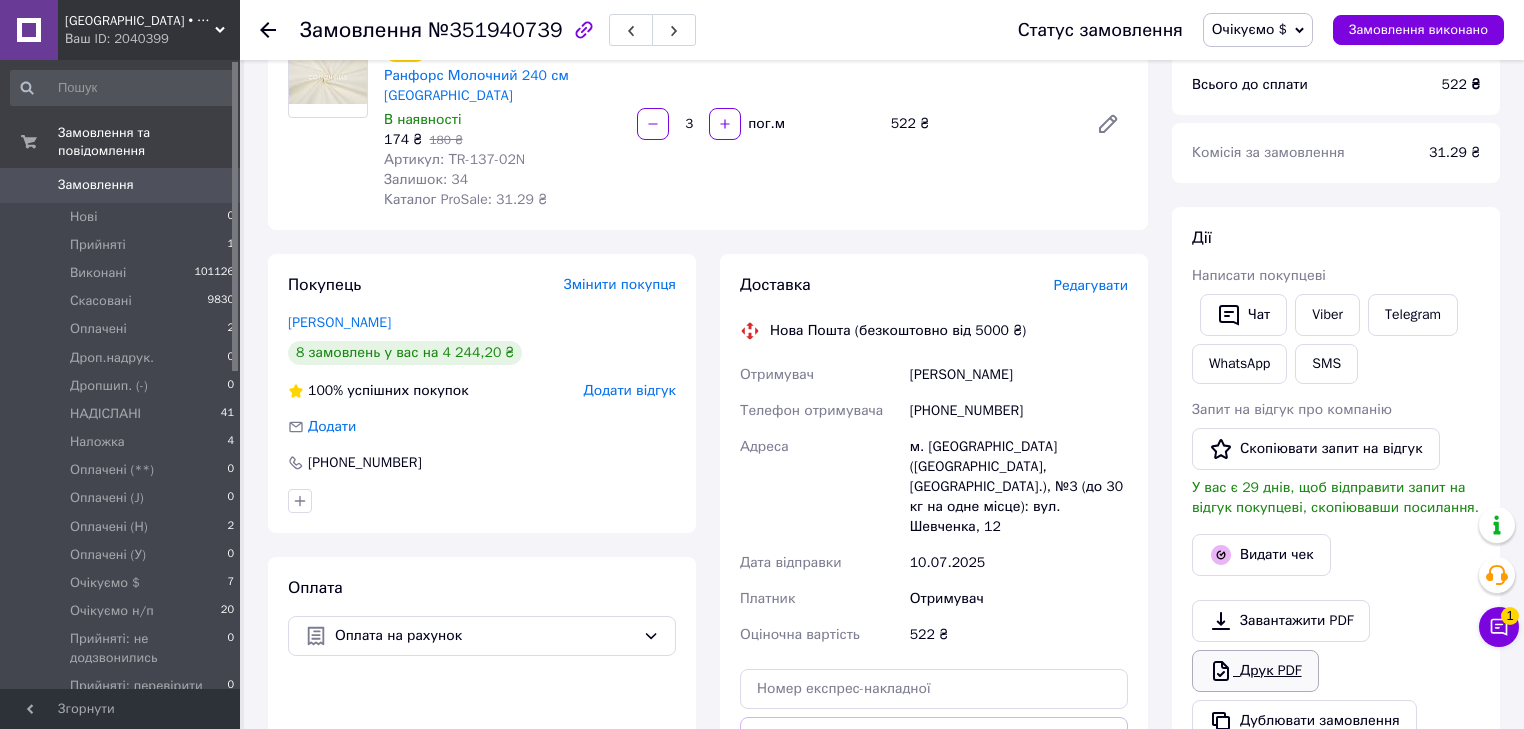 click on "Друк PDF" at bounding box center (1255, 671) 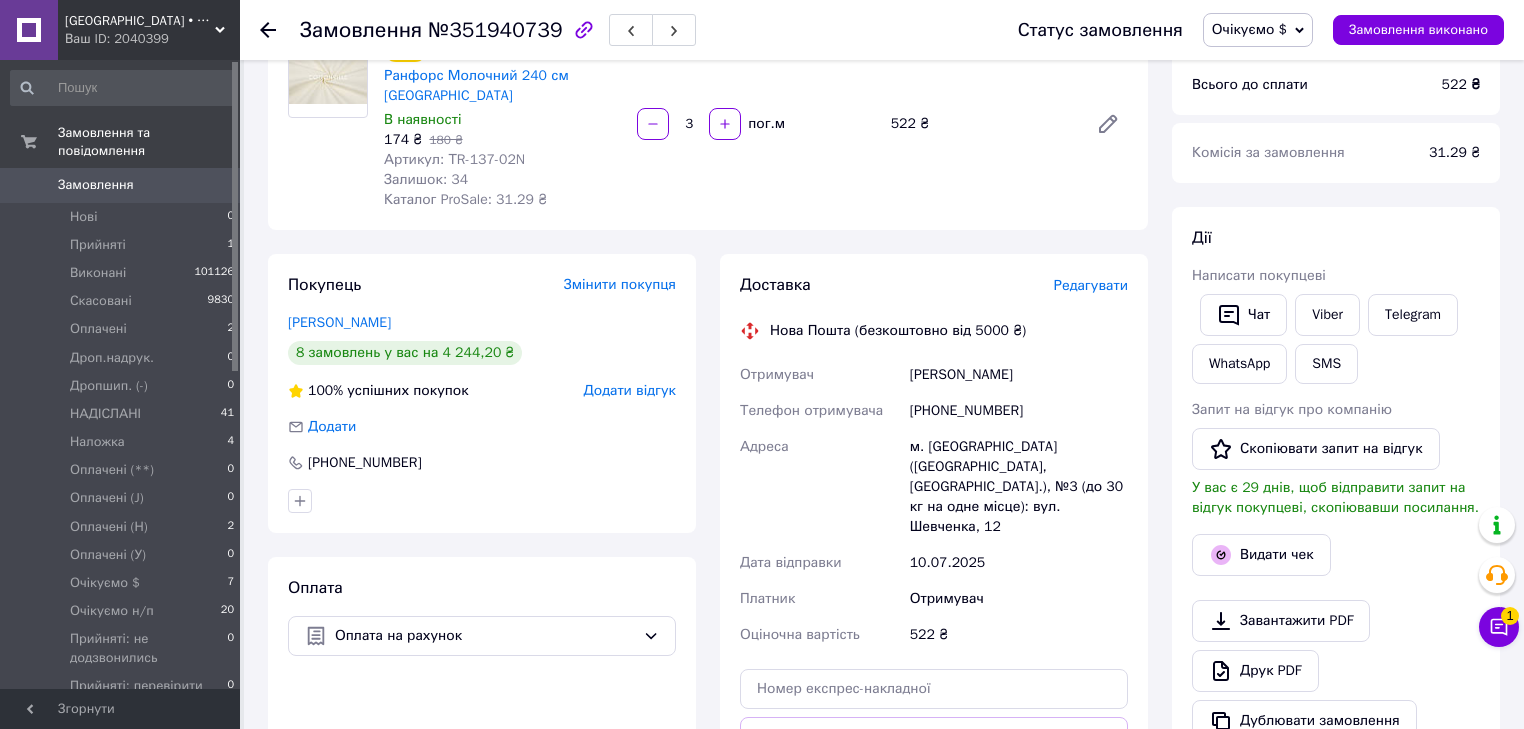 click on "Очікуємо $" at bounding box center [1258, 30] 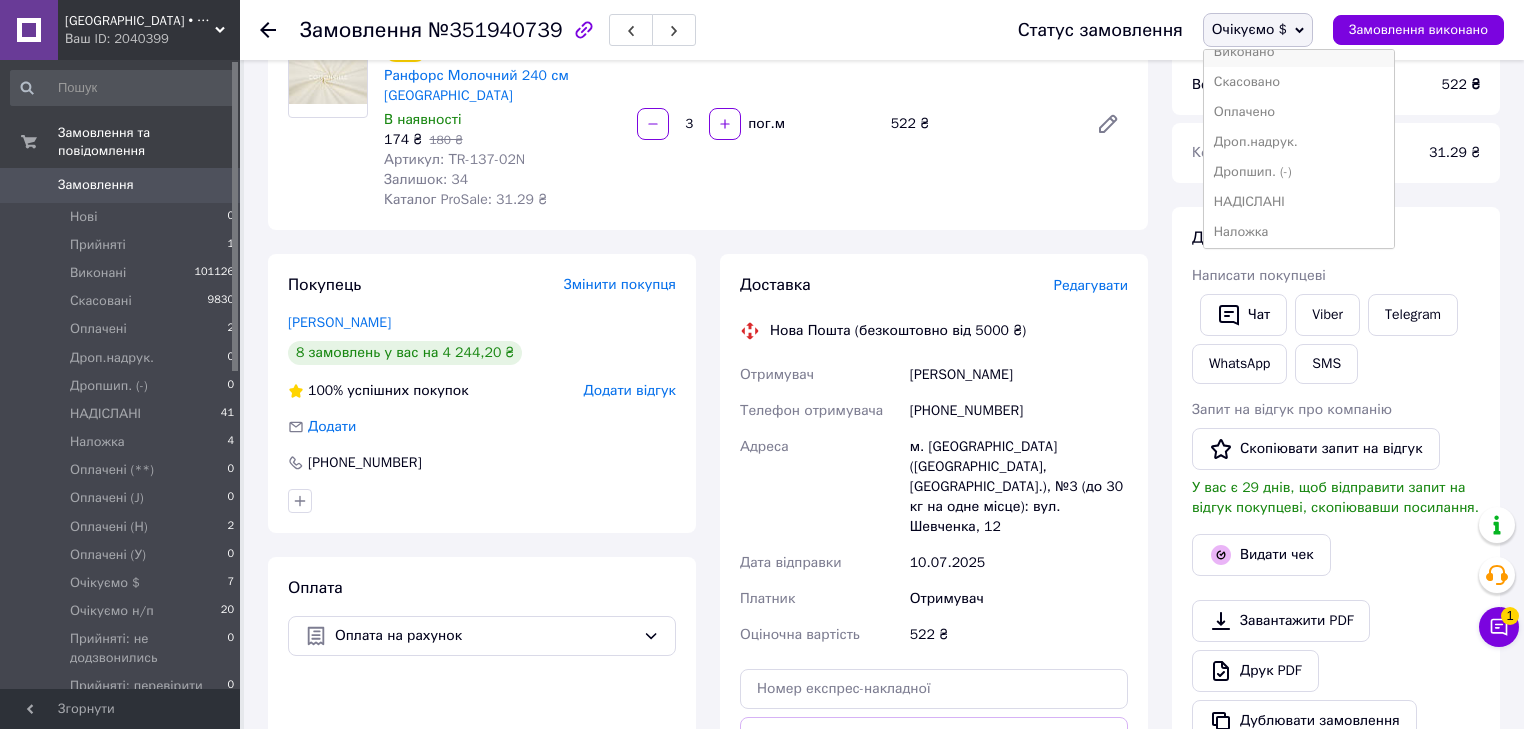 scroll, scrollTop: 160, scrollLeft: 0, axis: vertical 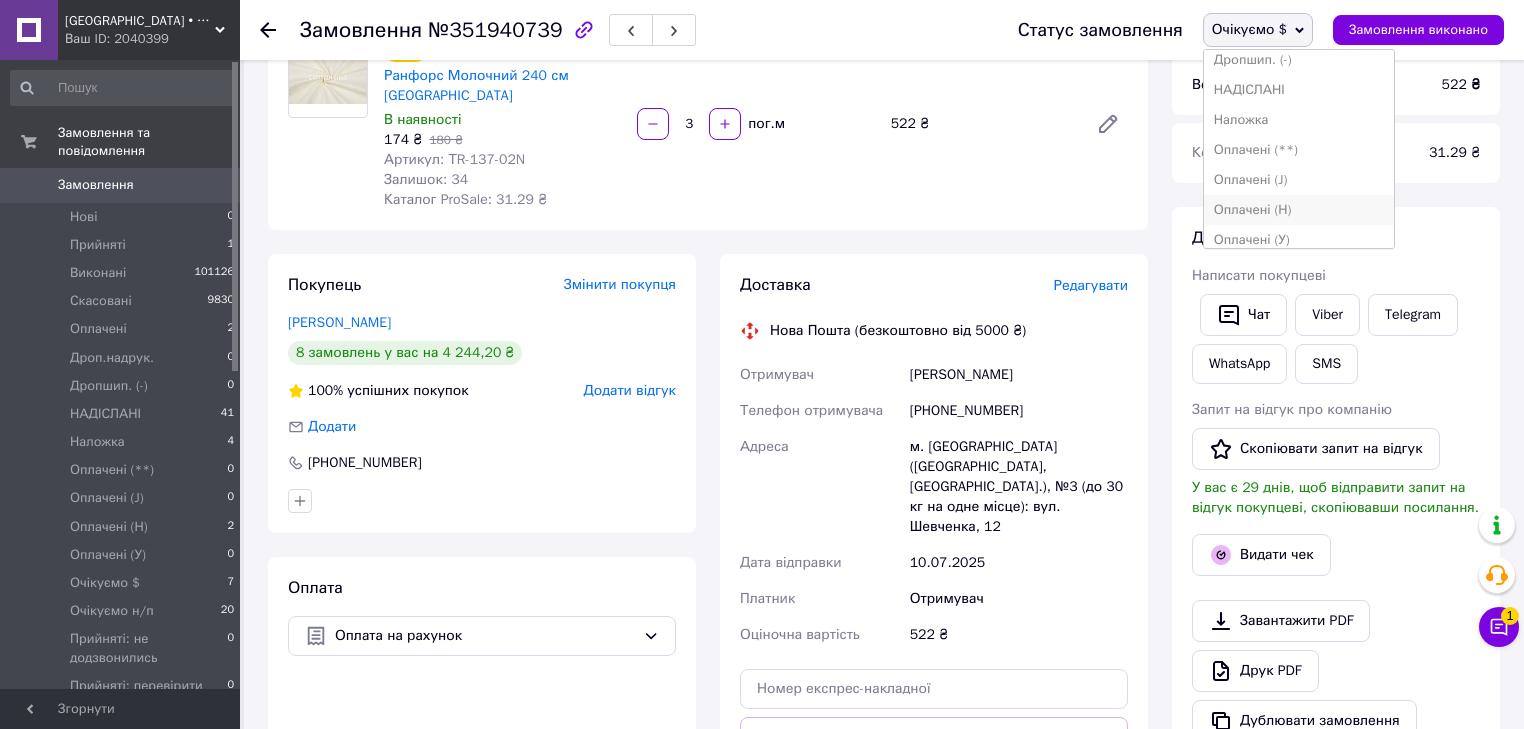 click on "Оплачені (Н)" at bounding box center (1299, 210) 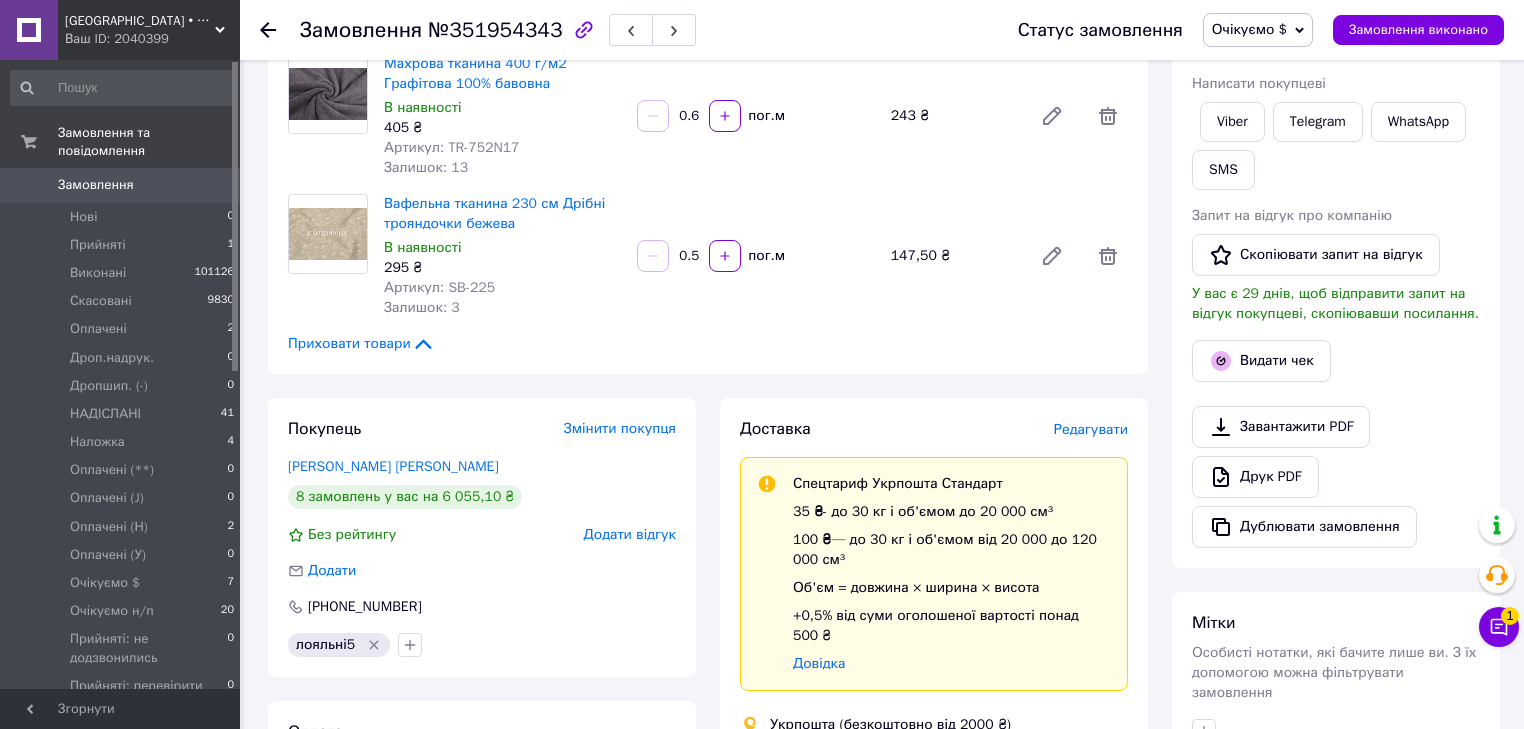 scroll, scrollTop: 320, scrollLeft: 0, axis: vertical 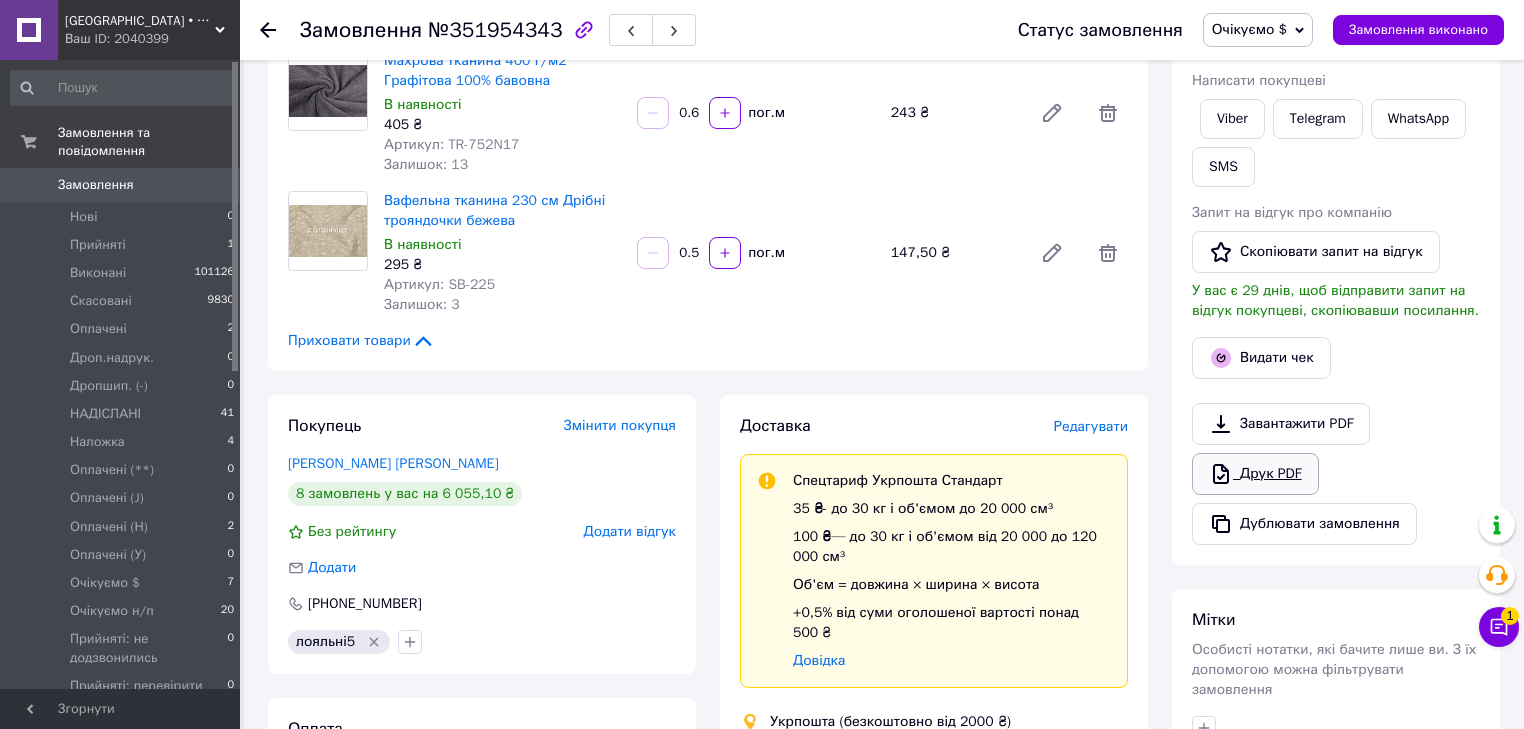 click on "Друк PDF" at bounding box center (1255, 474) 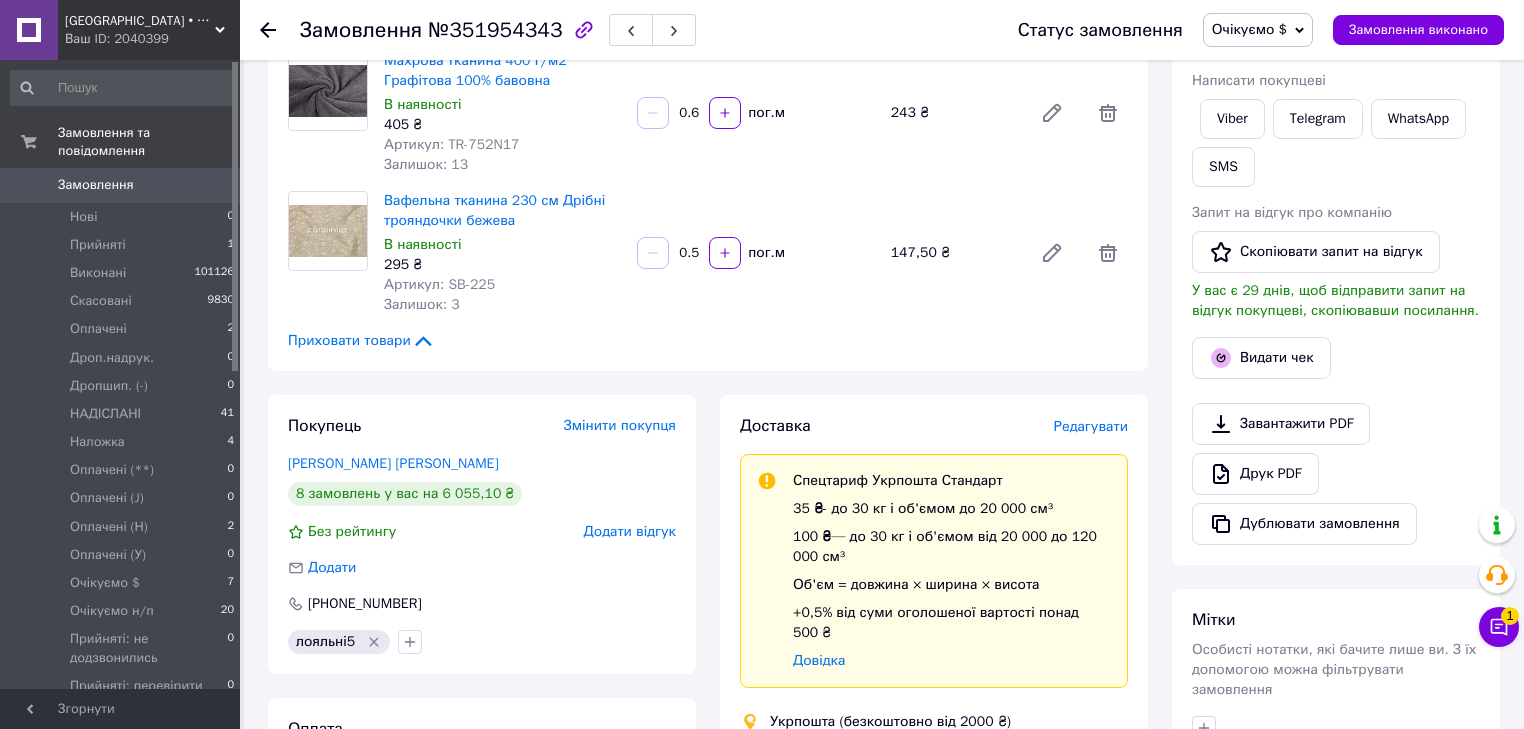 click 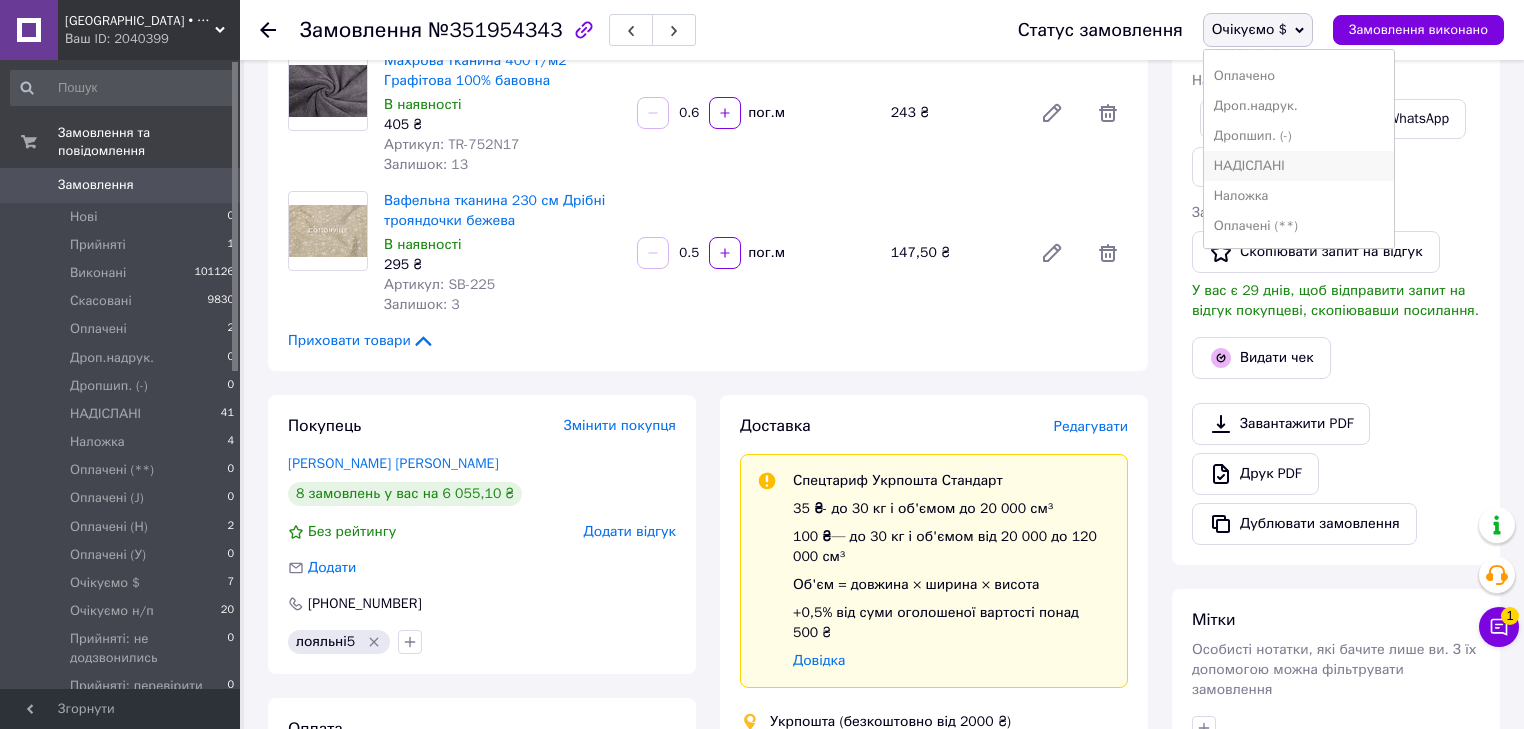 scroll, scrollTop: 160, scrollLeft: 0, axis: vertical 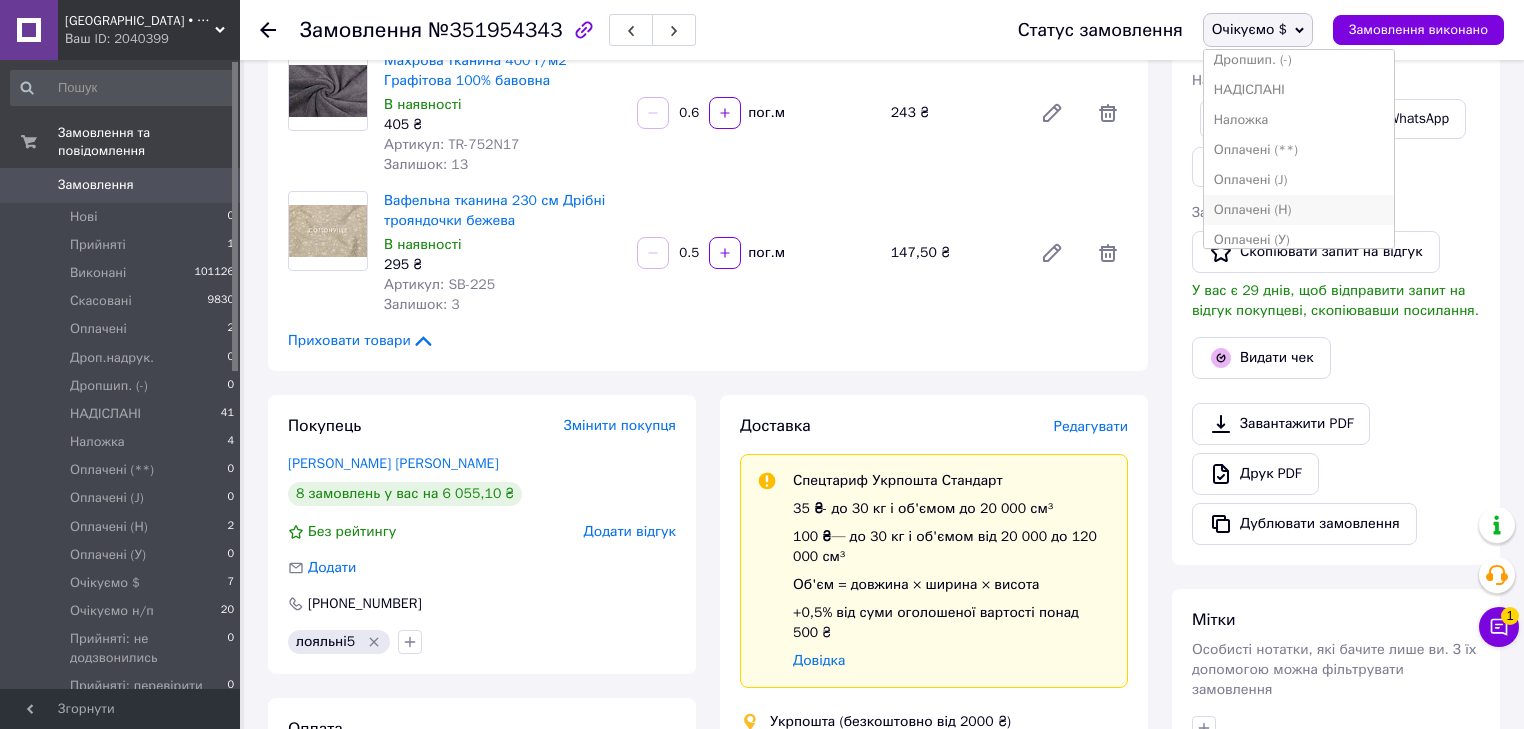 click on "Оплачені (Н)" at bounding box center [1299, 210] 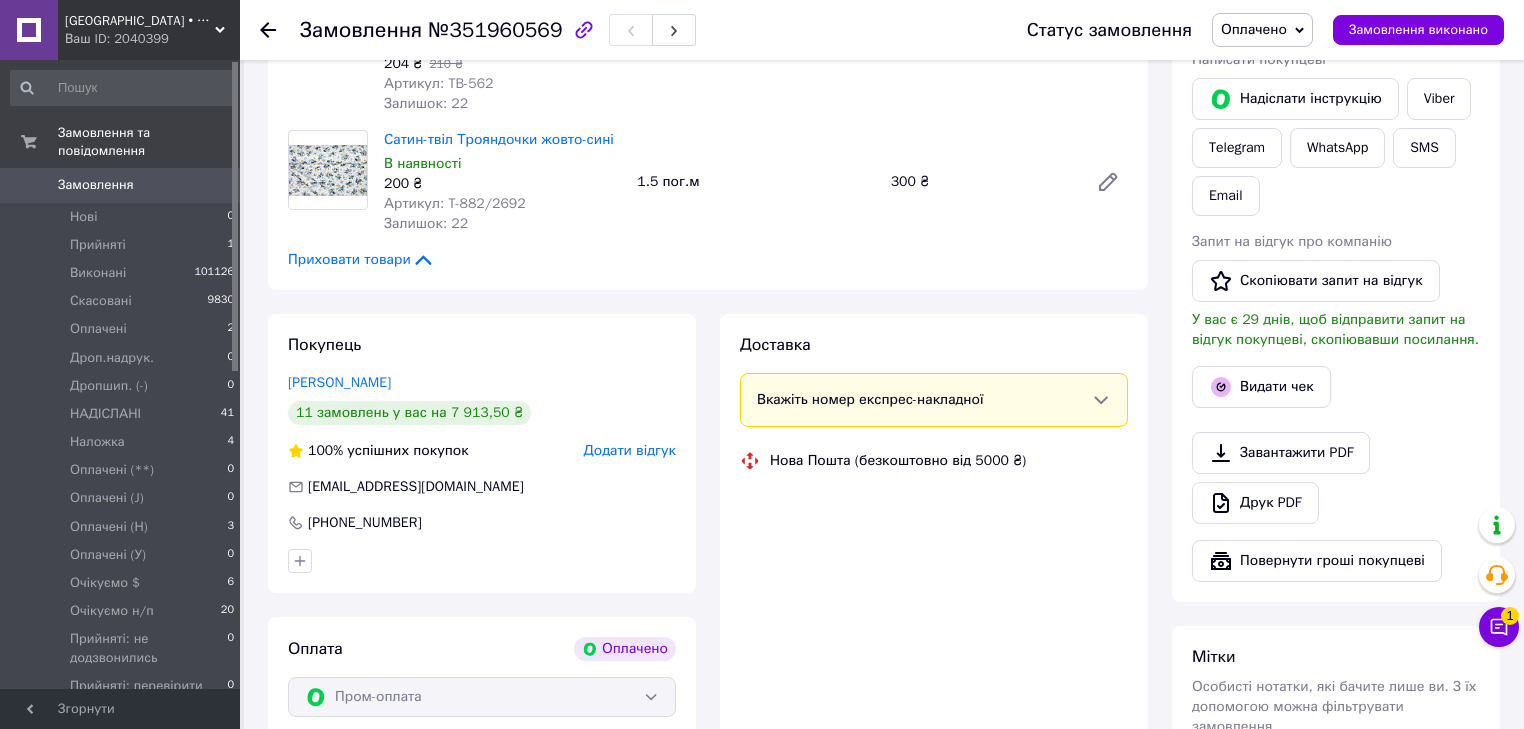 scroll, scrollTop: 475, scrollLeft: 0, axis: vertical 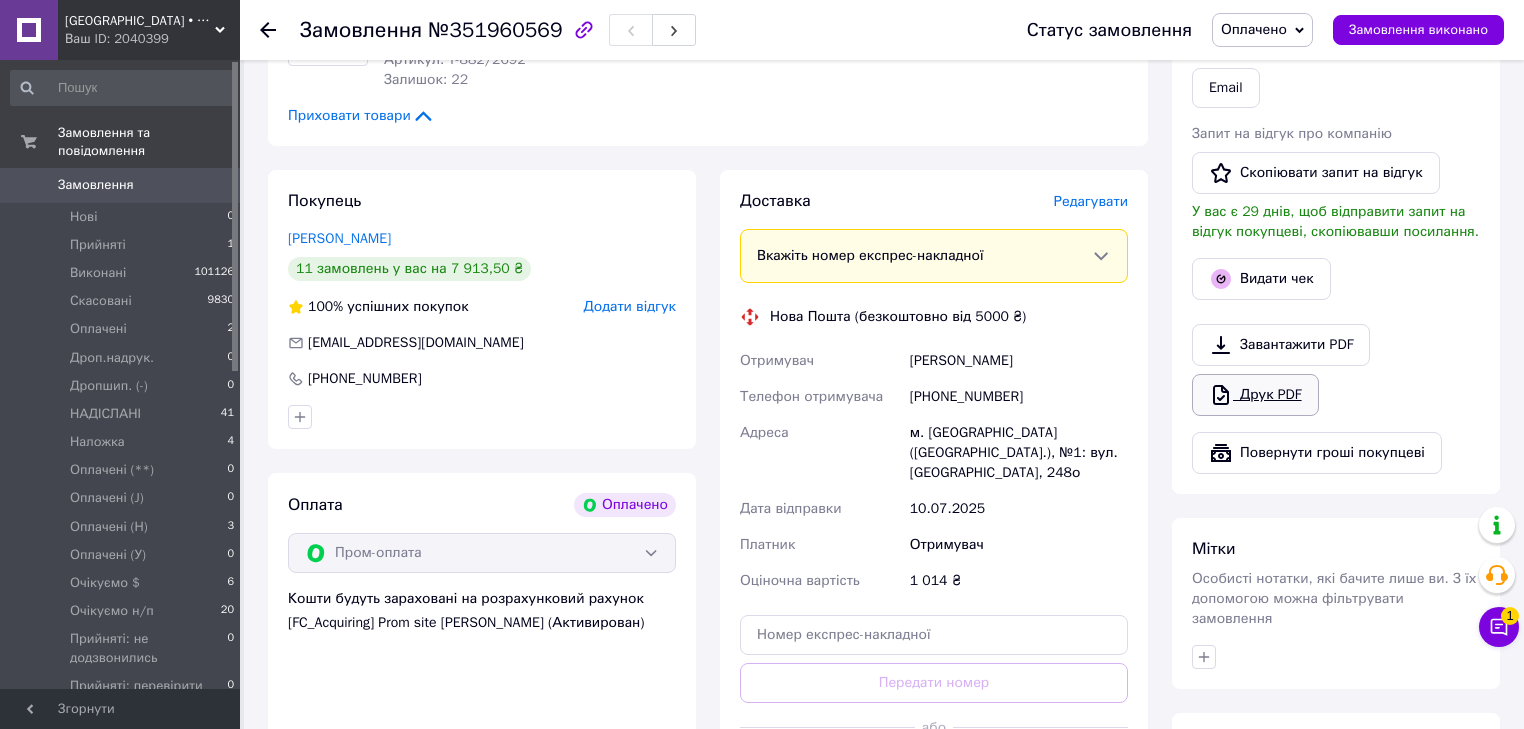 click on "Друк PDF" at bounding box center (1255, 395) 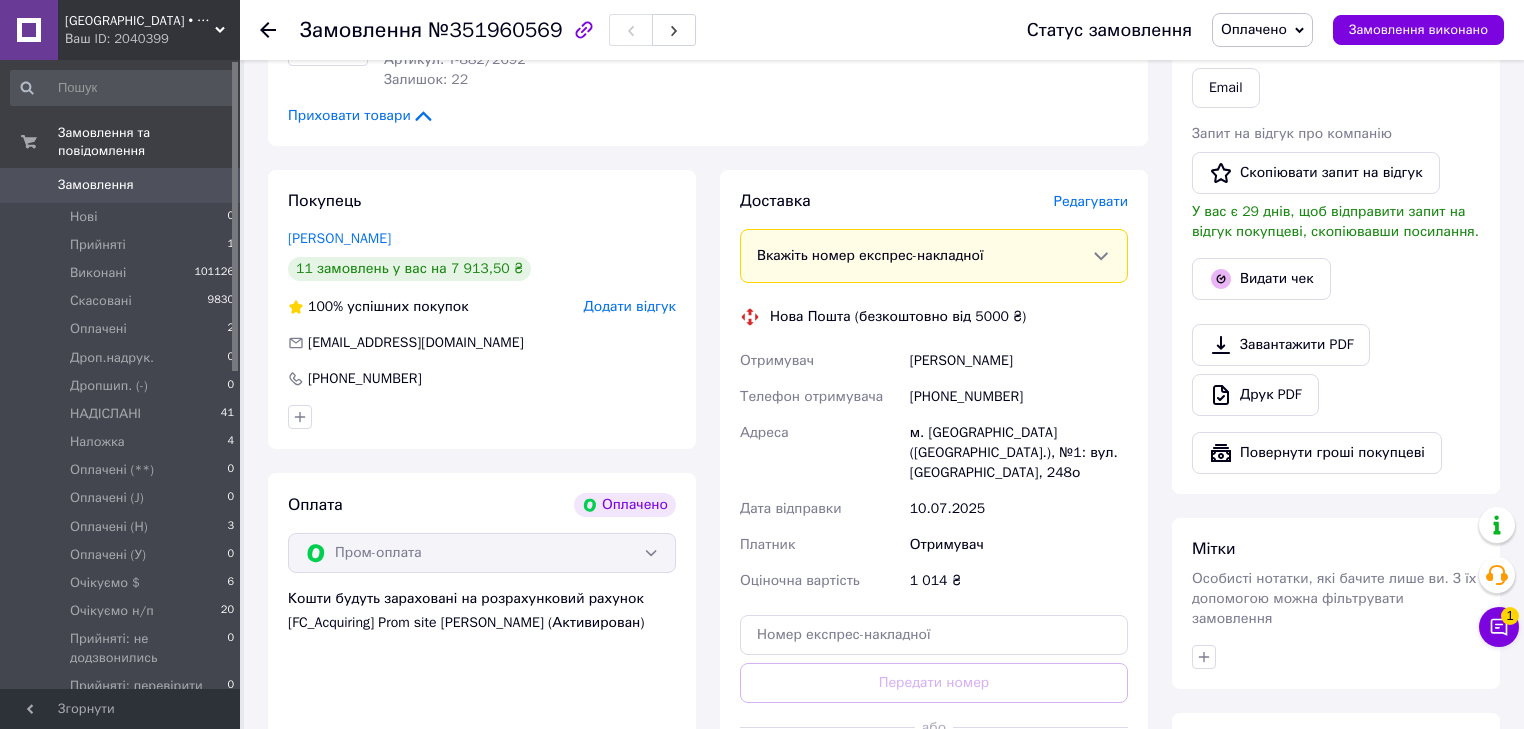 click 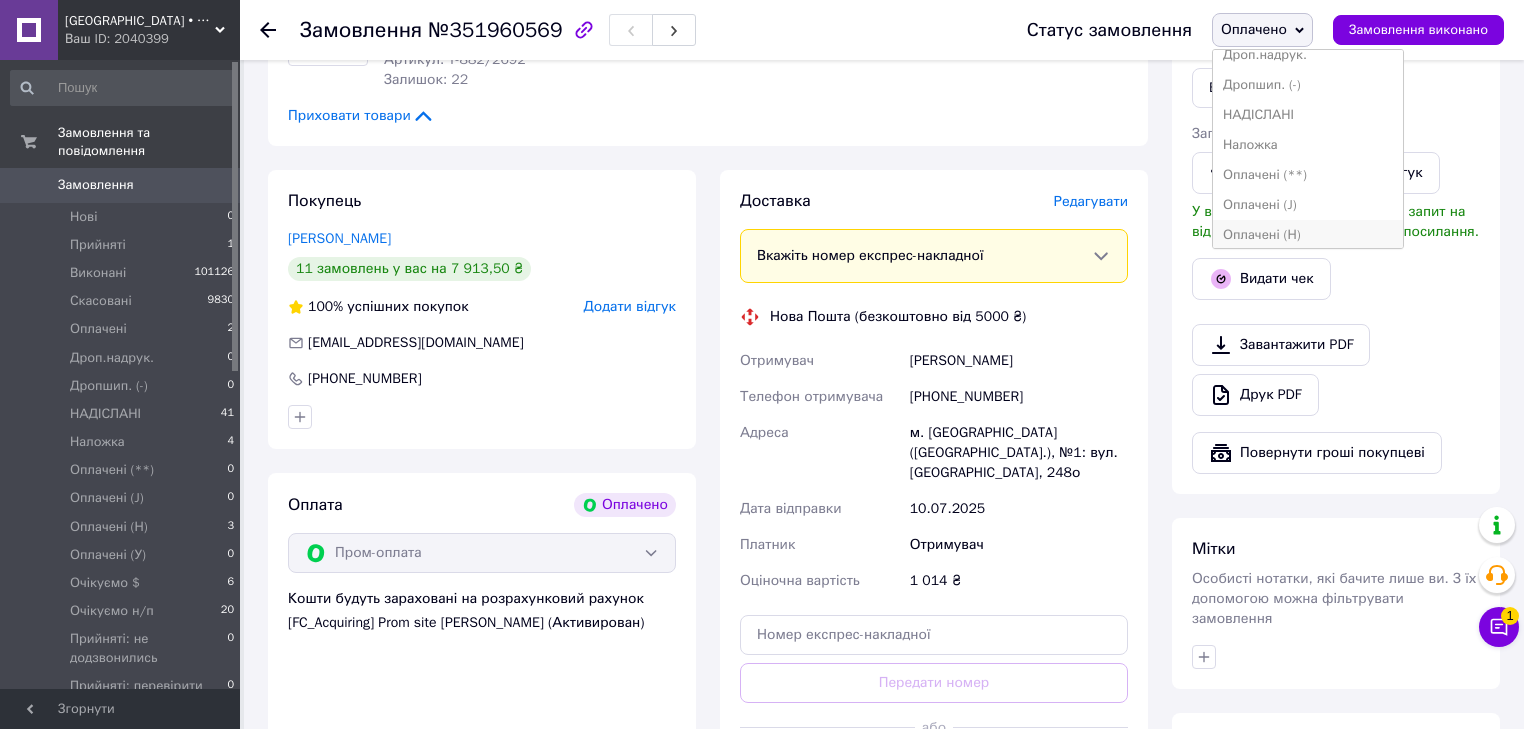scroll, scrollTop: 240, scrollLeft: 0, axis: vertical 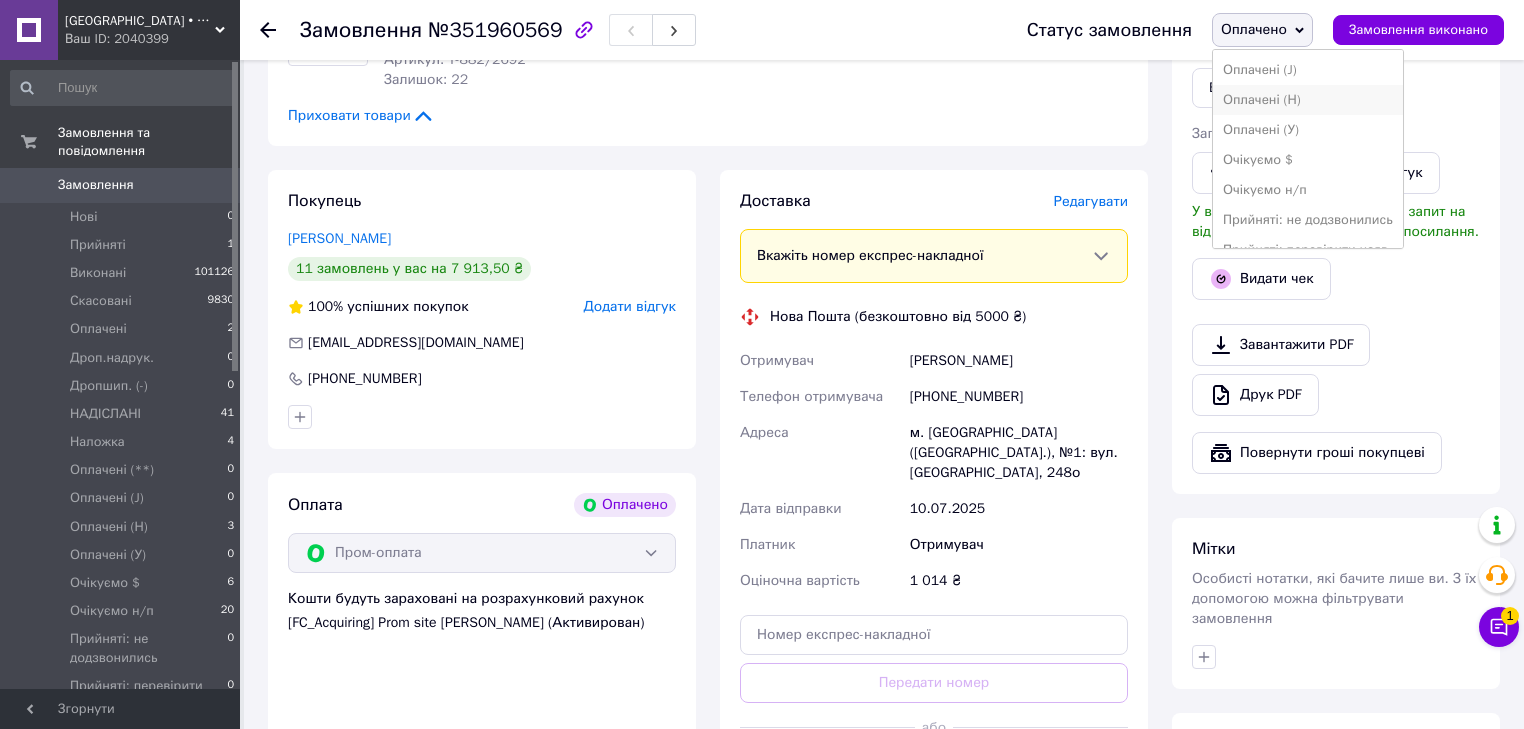click on "Оплачені (Н)" at bounding box center [1308, 100] 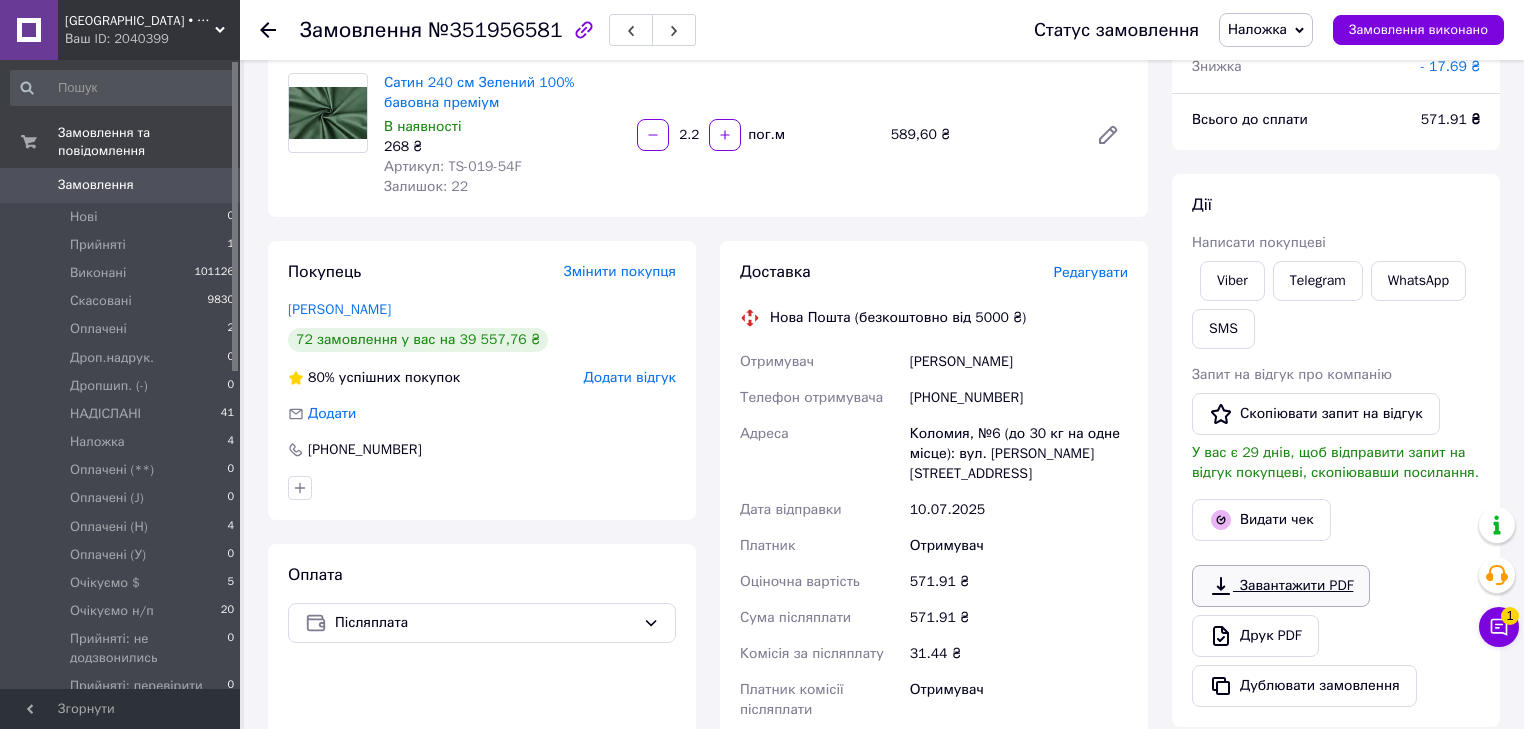 scroll, scrollTop: 160, scrollLeft: 0, axis: vertical 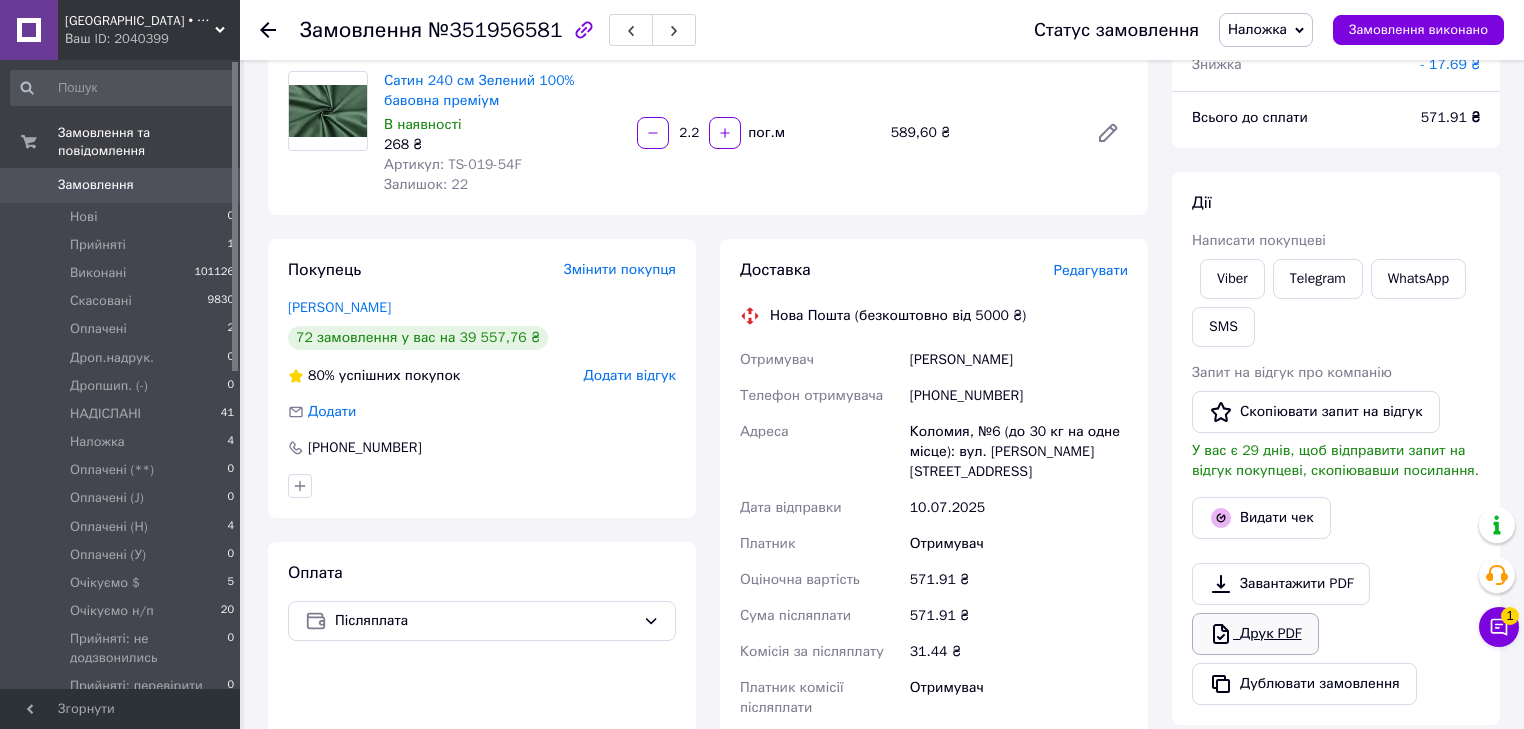 click on "Друк PDF" at bounding box center [1255, 634] 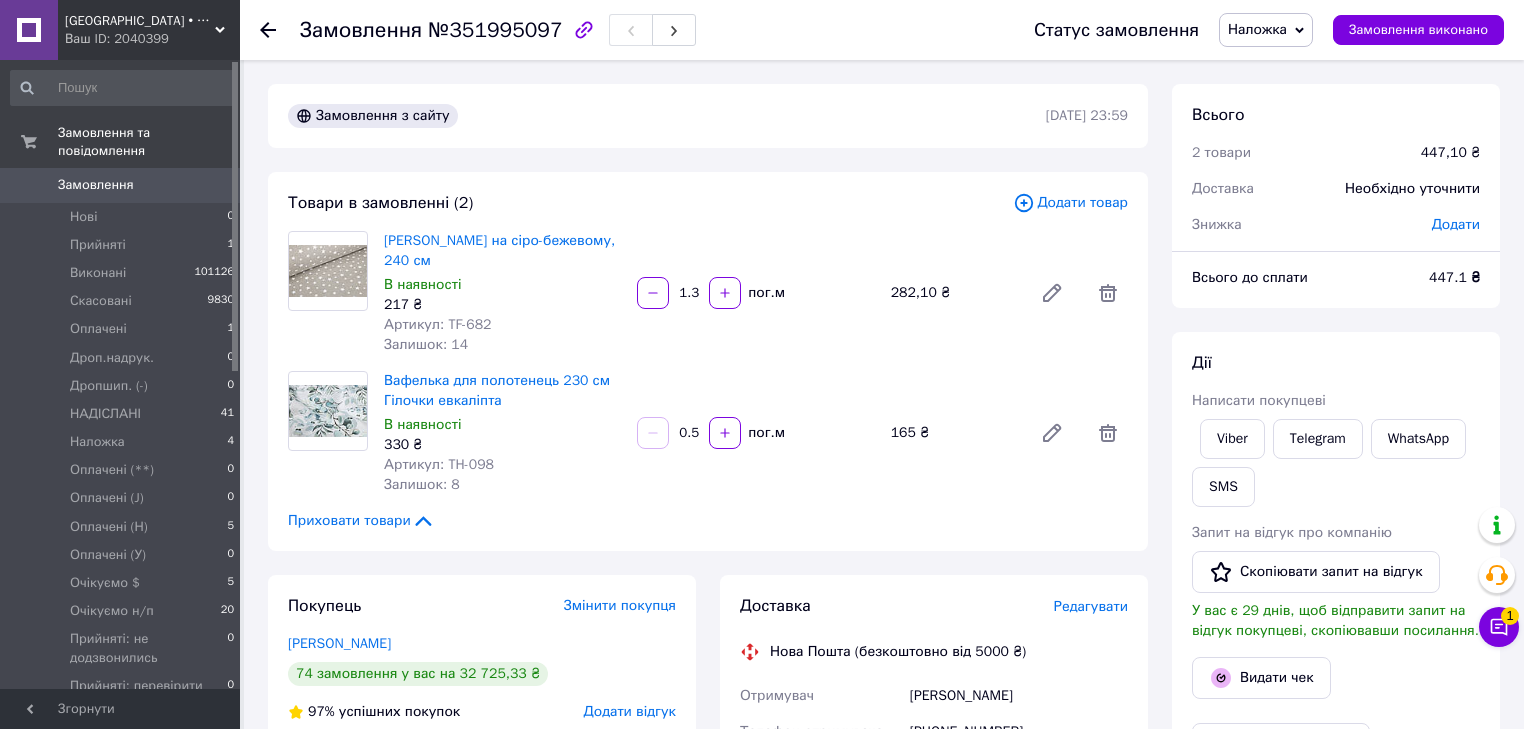 scroll, scrollTop: 240, scrollLeft: 0, axis: vertical 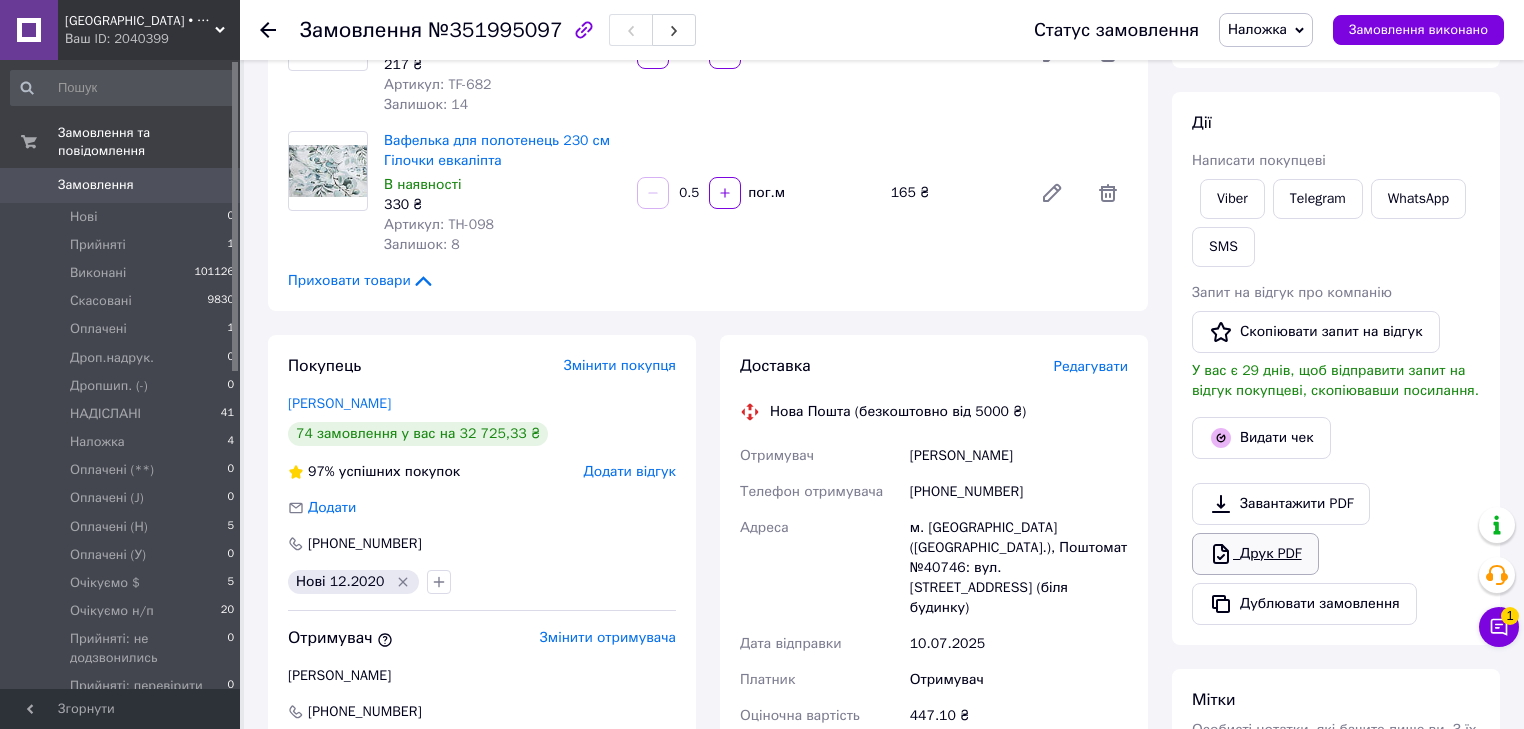 click on "Друк PDF" at bounding box center (1255, 554) 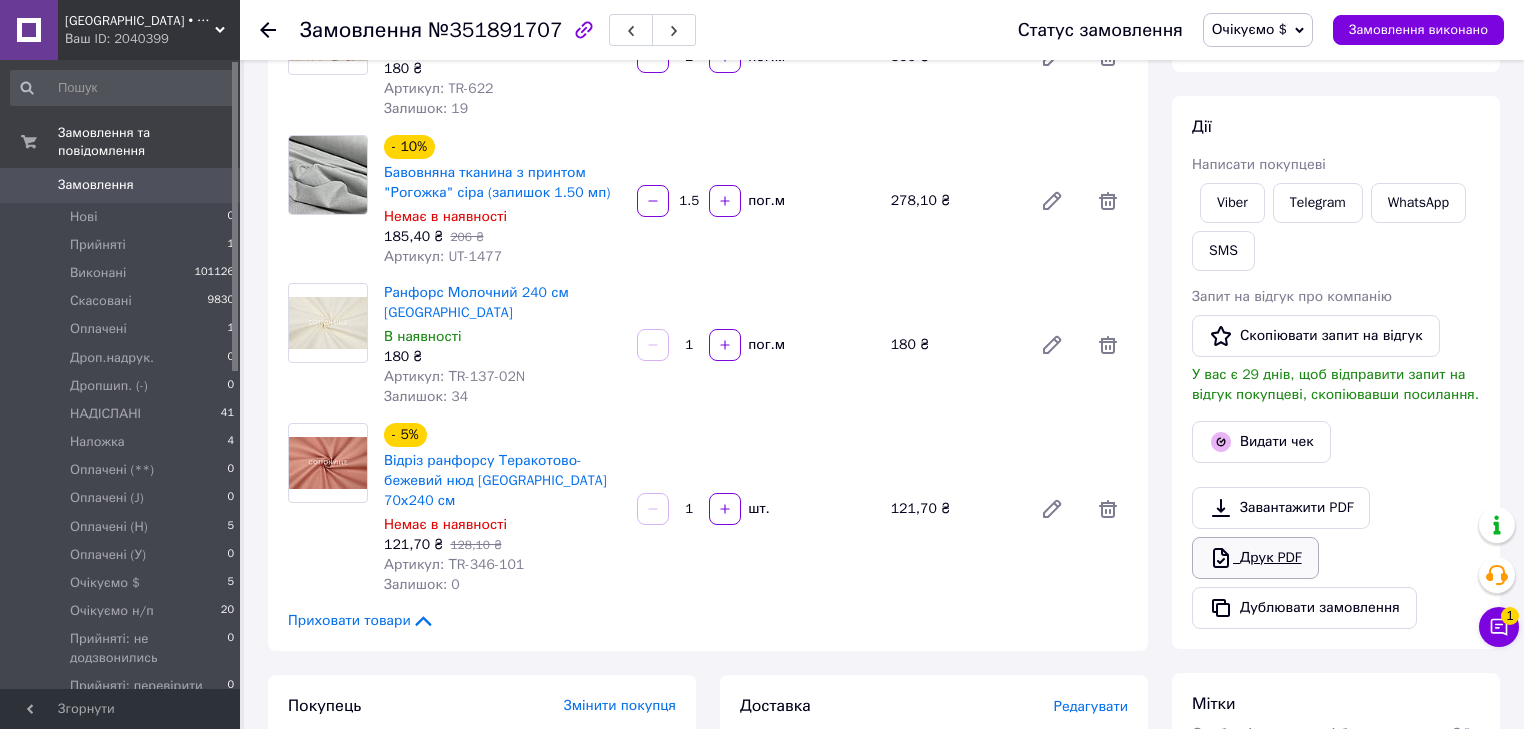 scroll, scrollTop: 320, scrollLeft: 0, axis: vertical 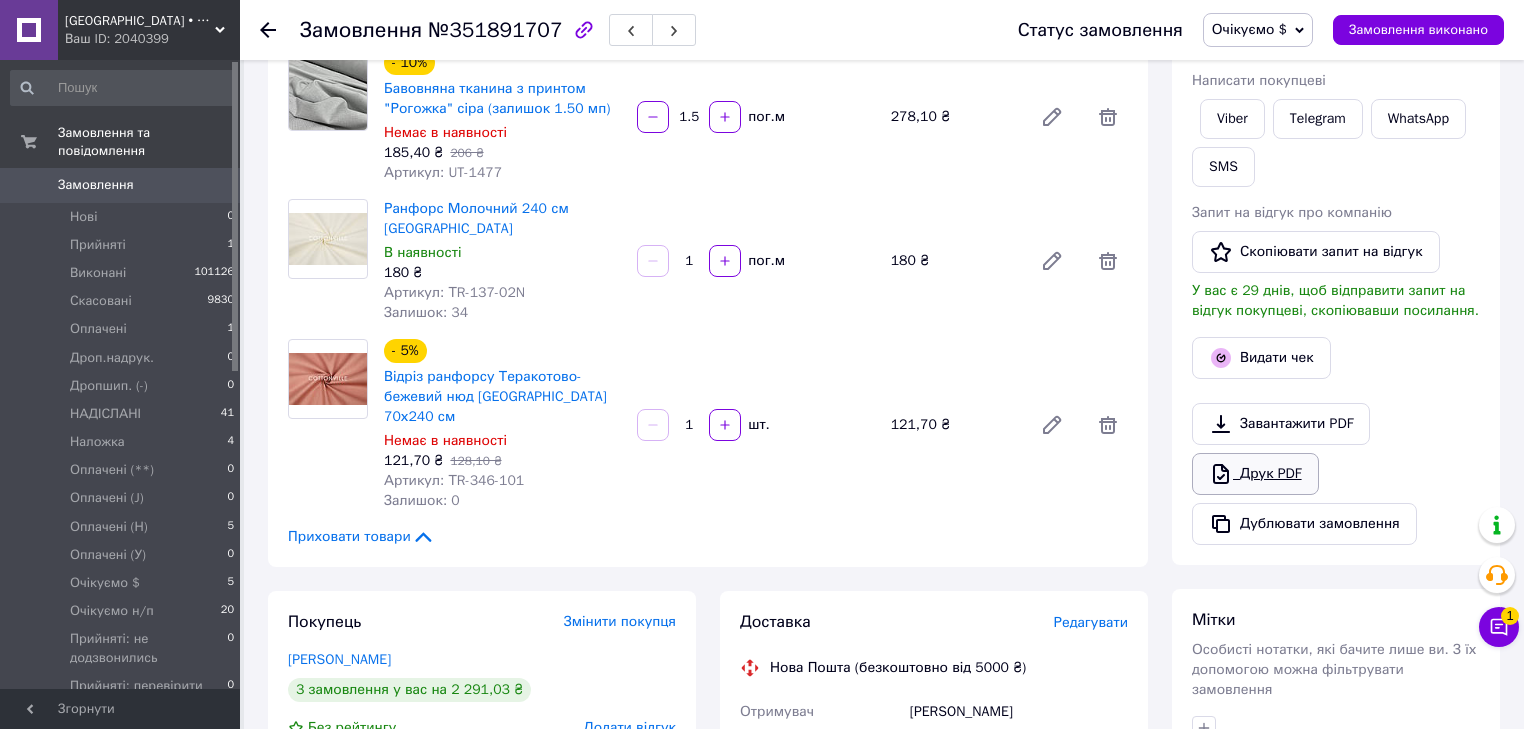 click on "Друк PDF" at bounding box center [1255, 474] 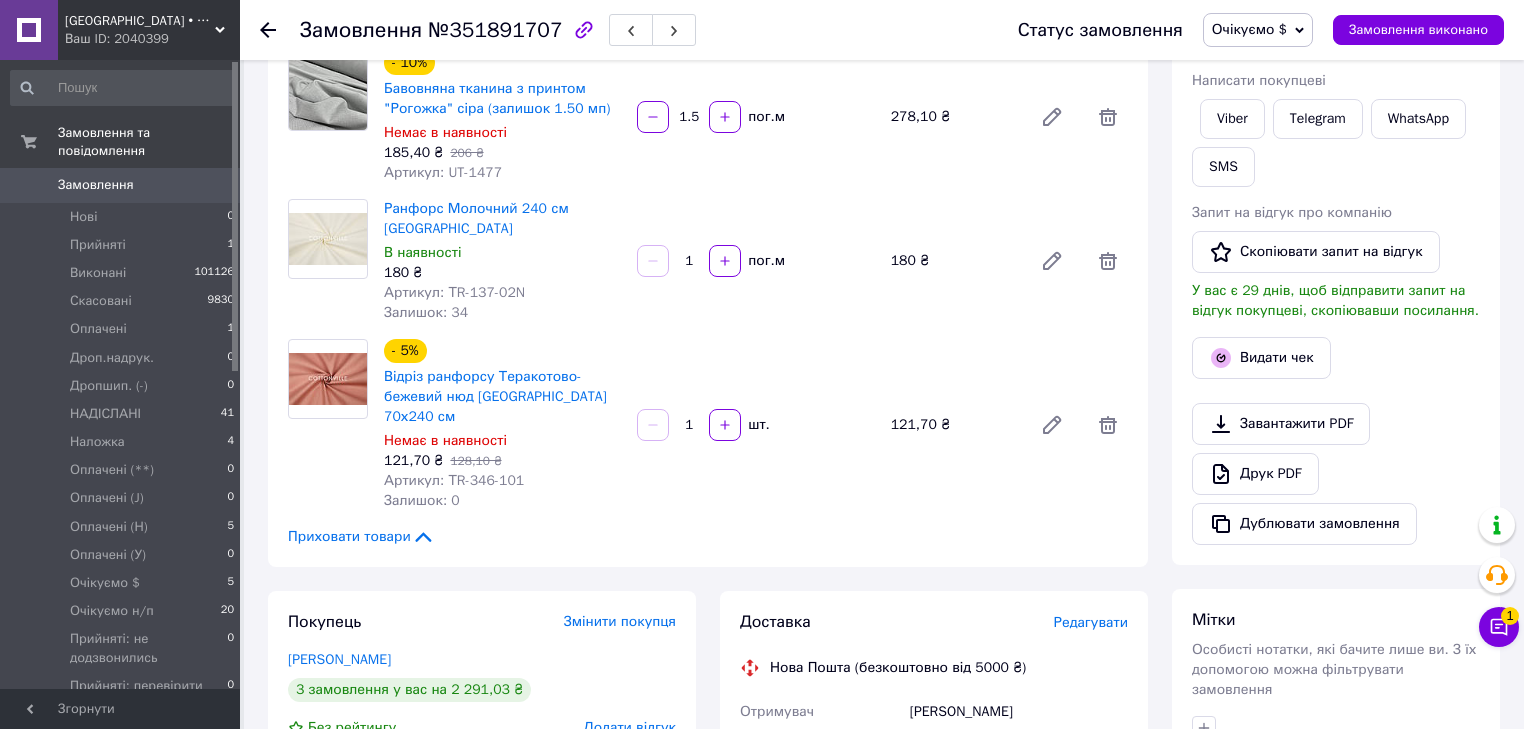 click on "Статус замовлення Очікуємо $ Прийнято Виконано Скасовано Оплачено Дроп.надрук. Дропшип. (-) НАДІСЛАНІ Наложка Оплачені (**) Оплачені (J) Оплачені (Н) Оплачені (У) Очікуємо н/п Прийняті: не додзвонились Прийняті: перевірити наяв Проблемні Чекають тканини Замовлення виконано" at bounding box center (1241, 30) 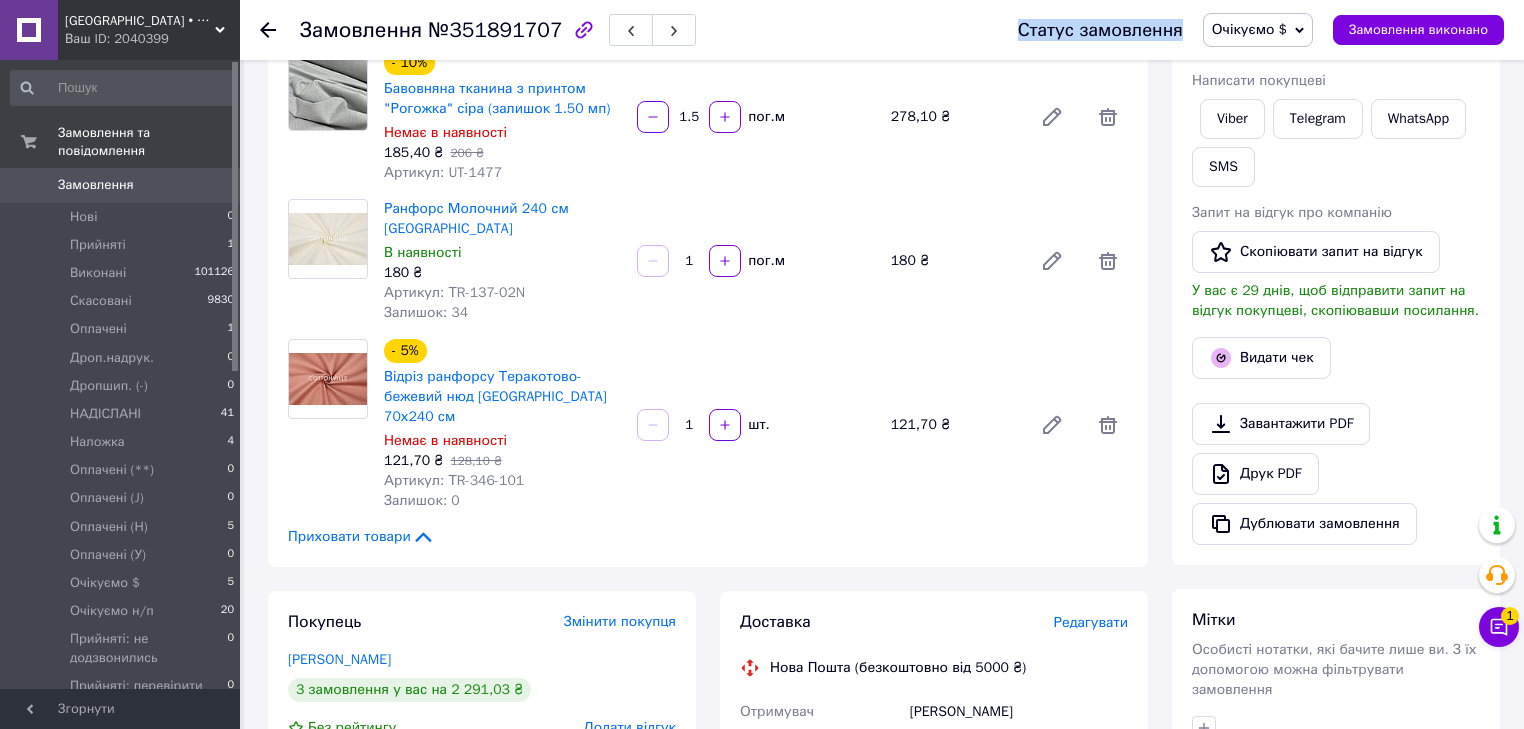 click on "Очікуємо $" at bounding box center [1258, 30] 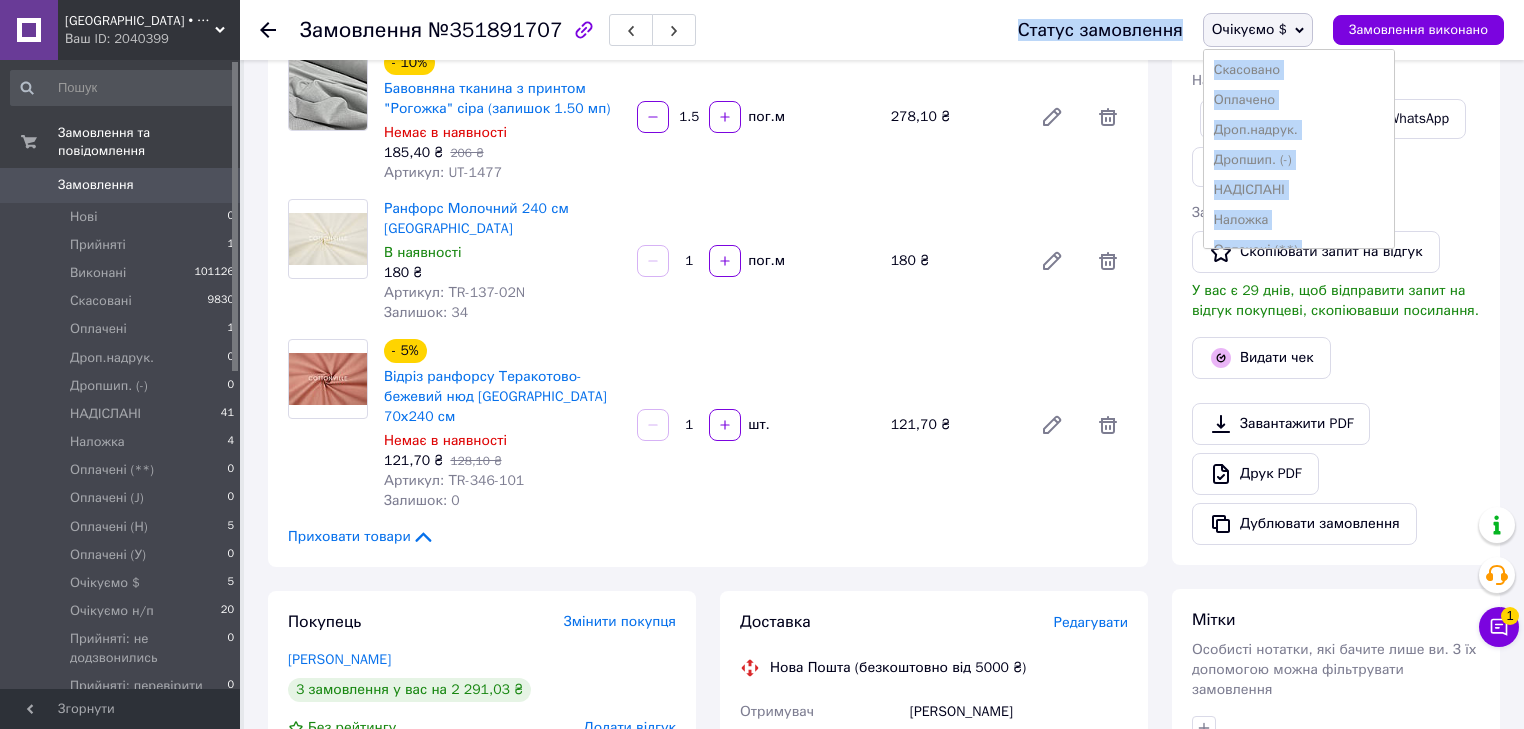 scroll, scrollTop: 240, scrollLeft: 0, axis: vertical 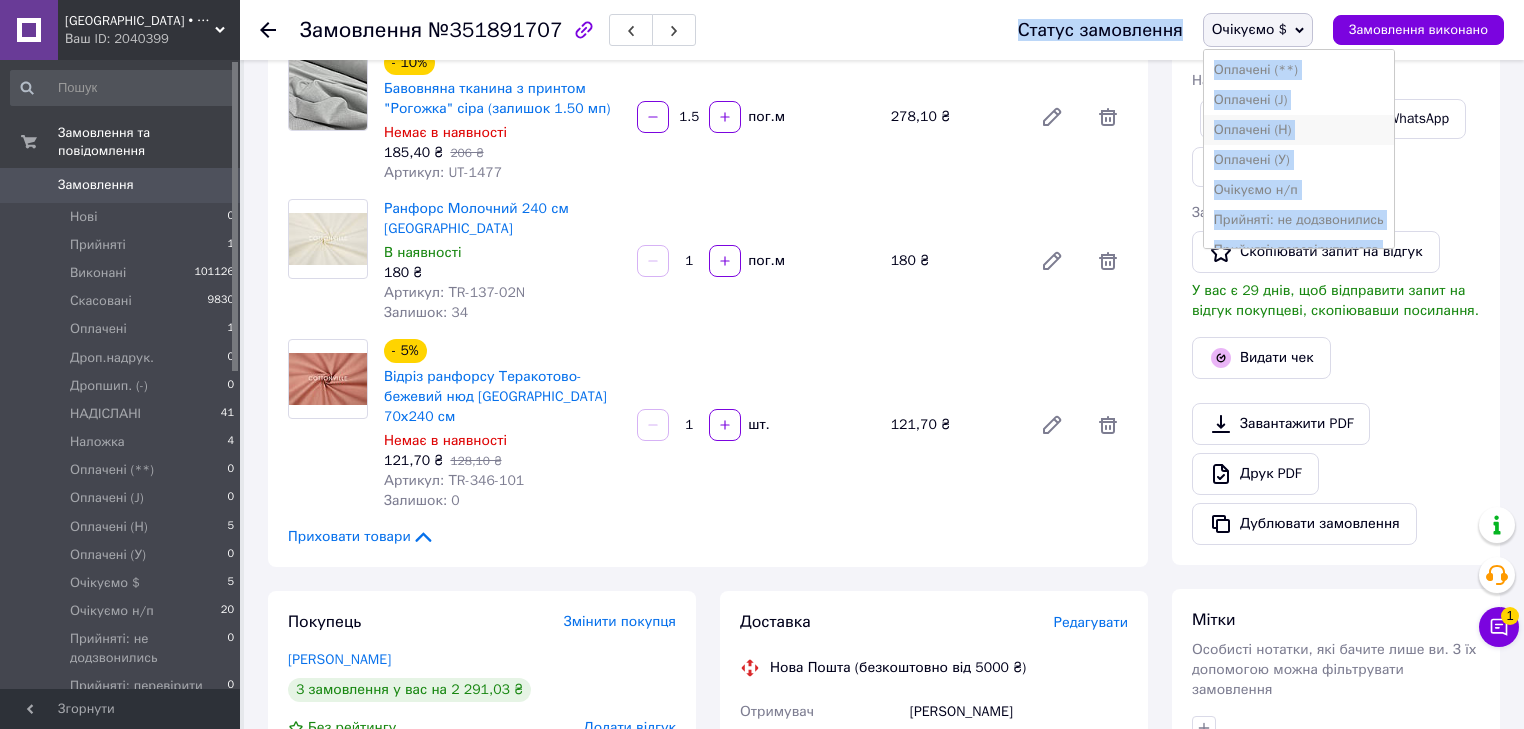 click on "Оплачені (Н)" at bounding box center [1299, 130] 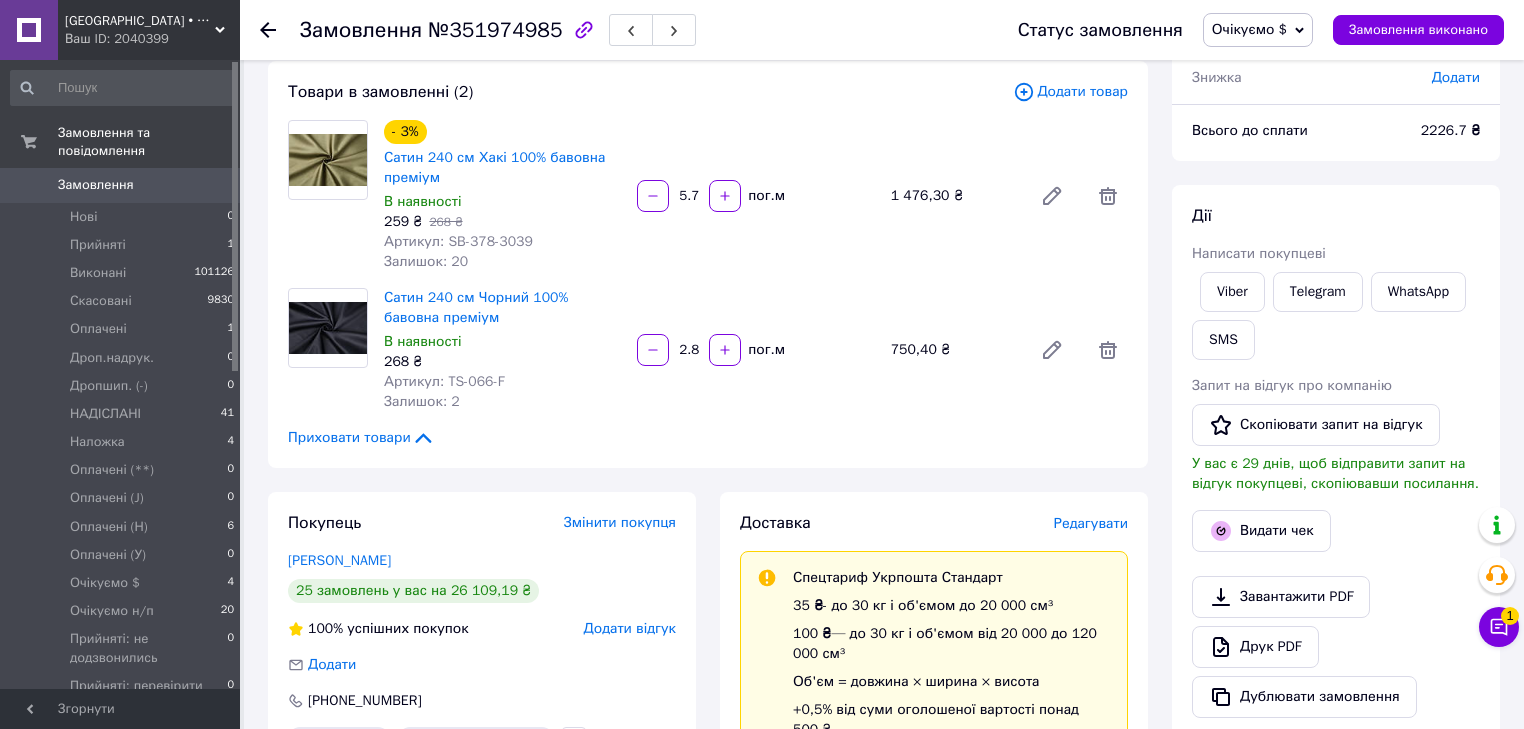 scroll, scrollTop: 160, scrollLeft: 0, axis: vertical 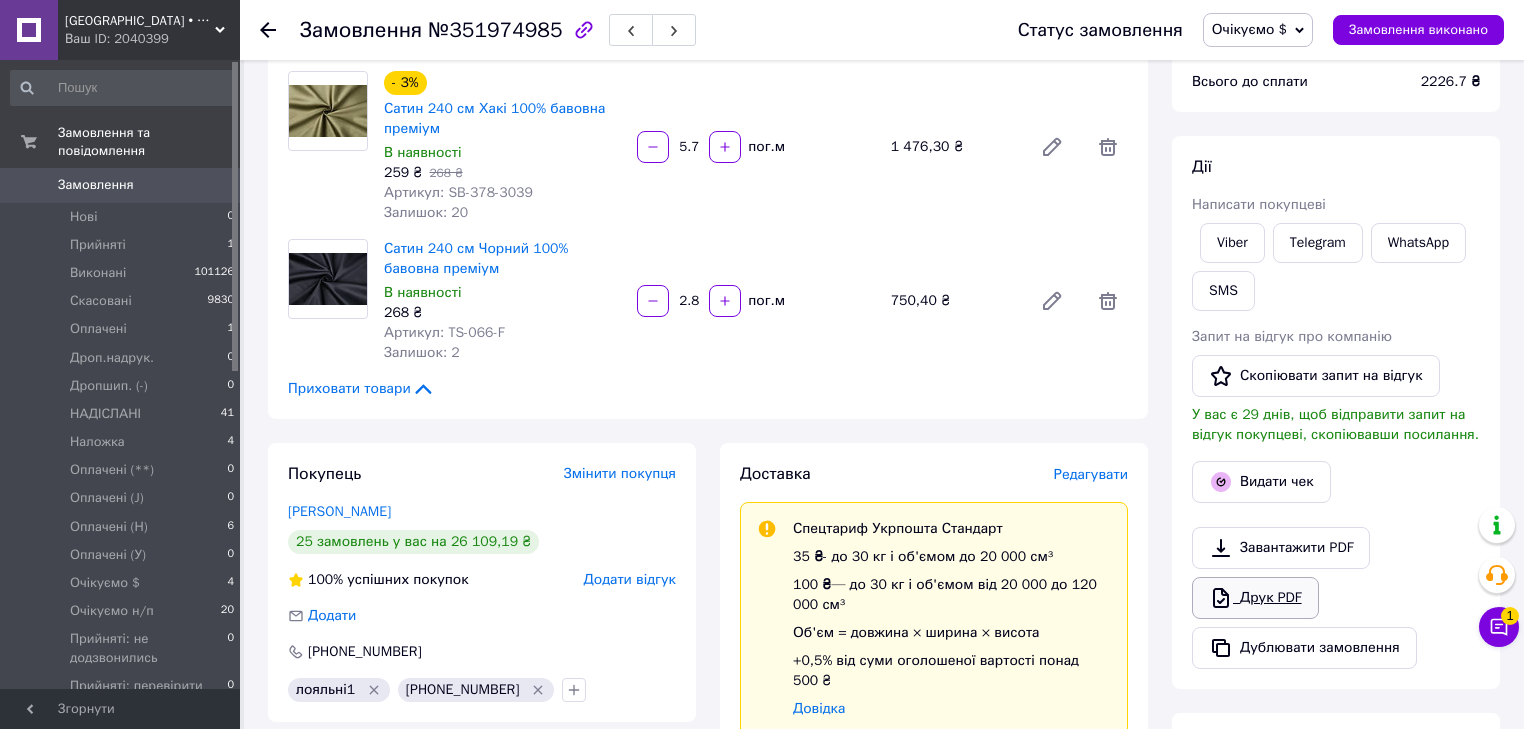 click on "Друк PDF" at bounding box center (1255, 598) 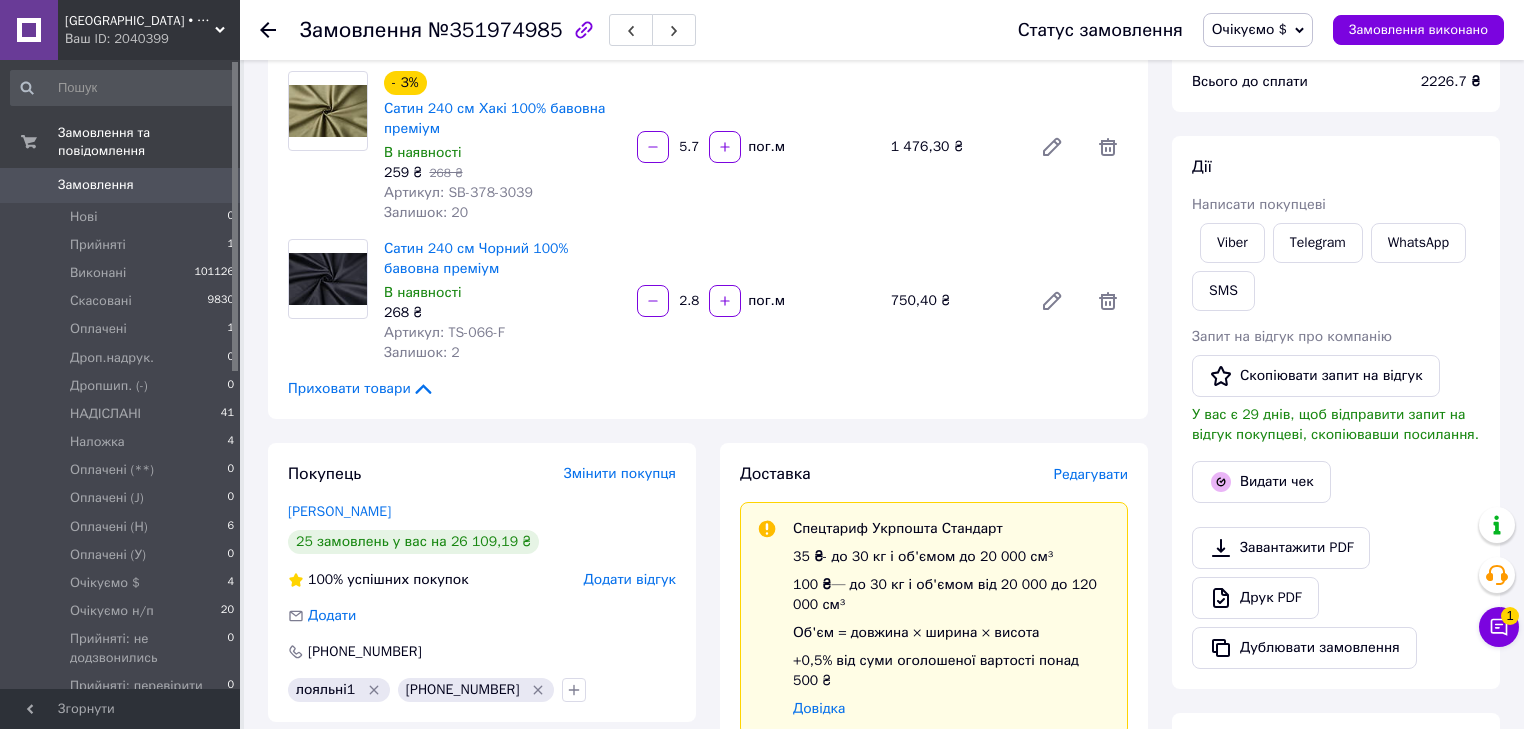 click on "Очікуємо $" at bounding box center (1249, 29) 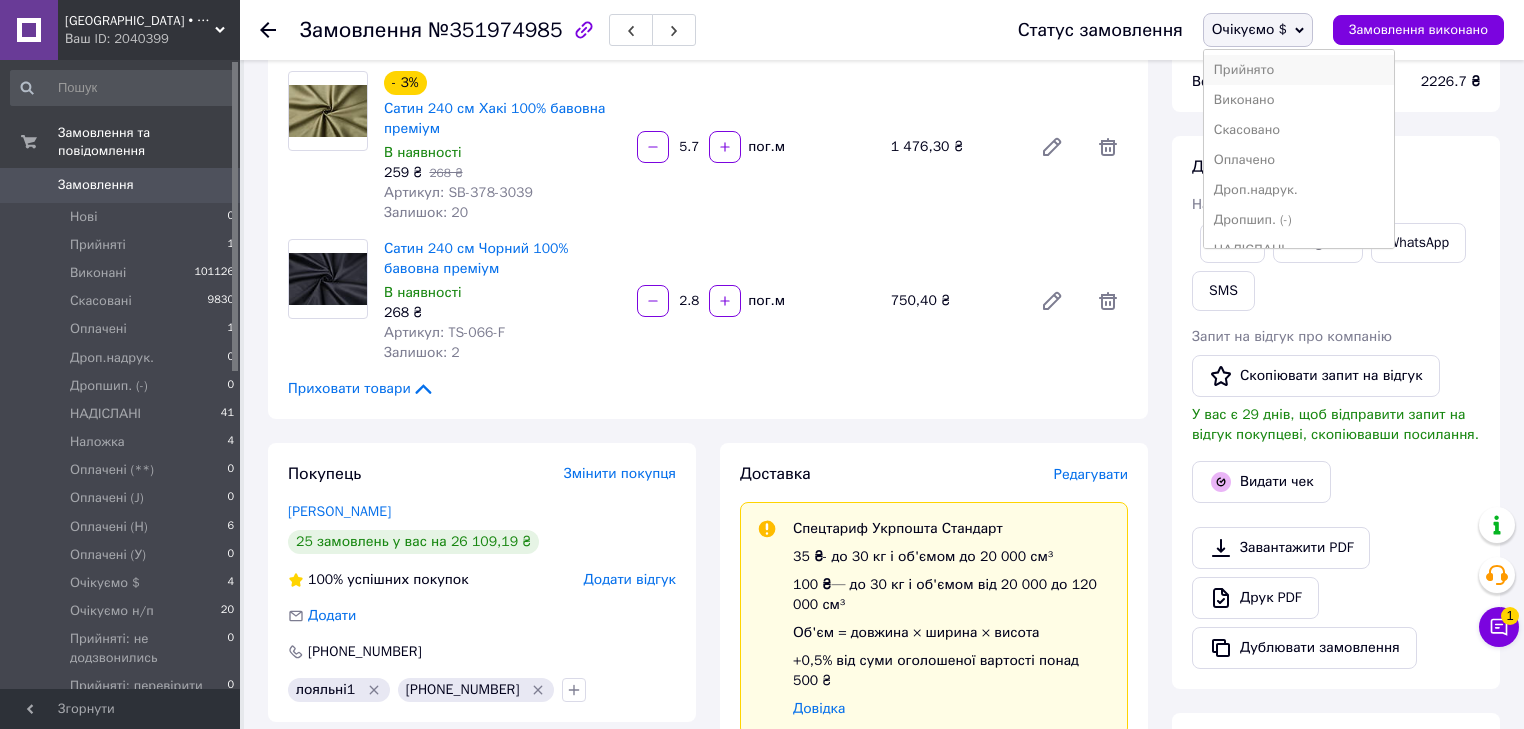scroll, scrollTop: 160, scrollLeft: 0, axis: vertical 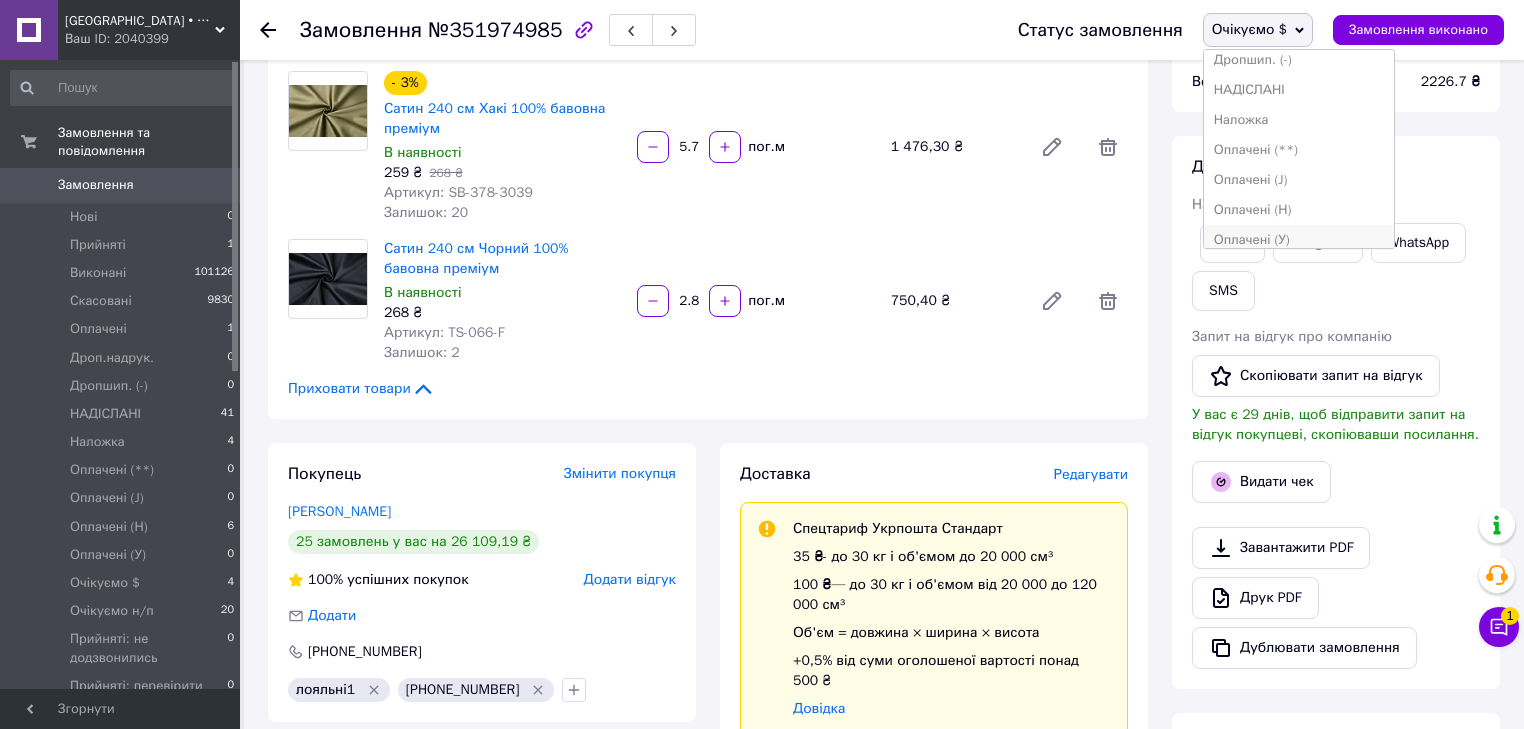 click on "Оплачені (У)" at bounding box center (1299, 240) 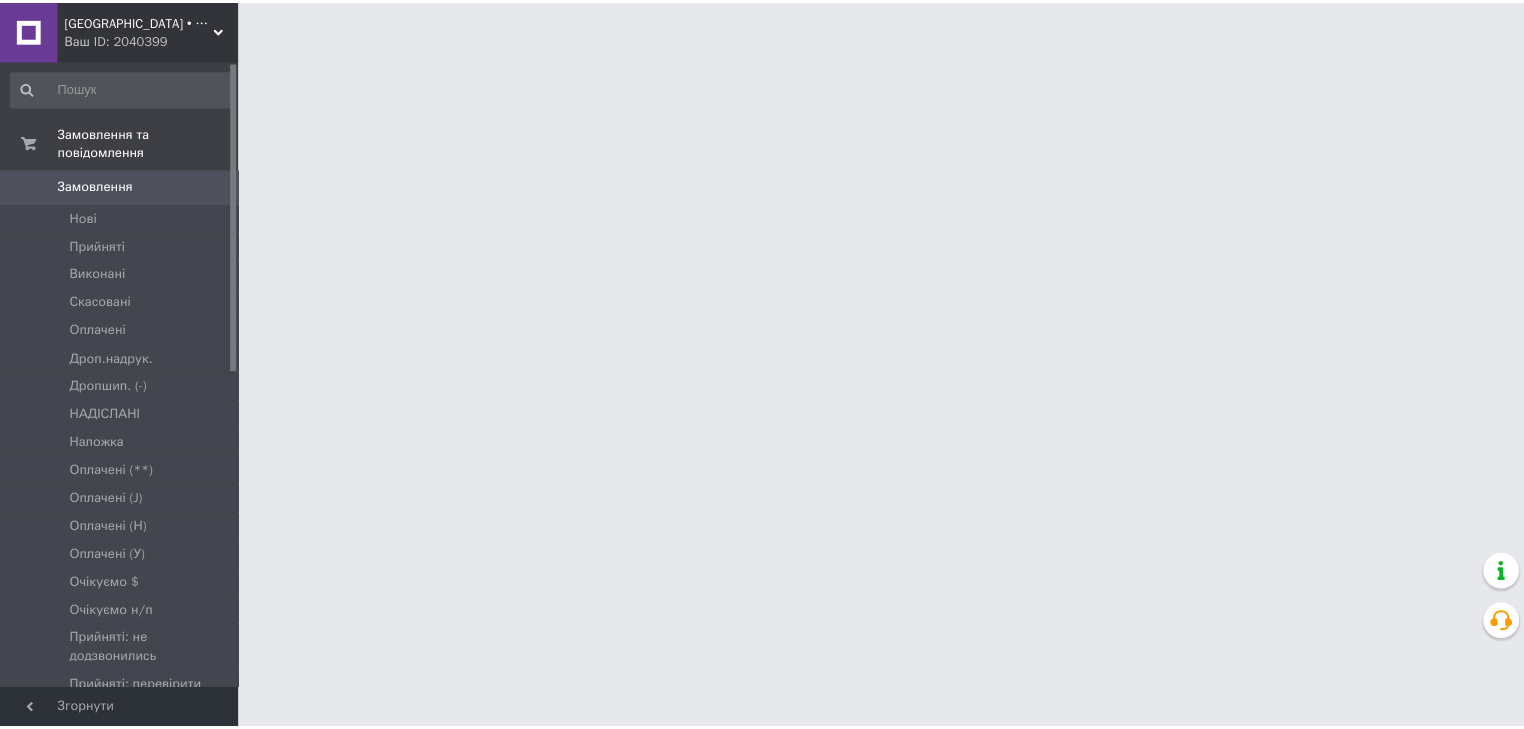 scroll, scrollTop: 0, scrollLeft: 0, axis: both 